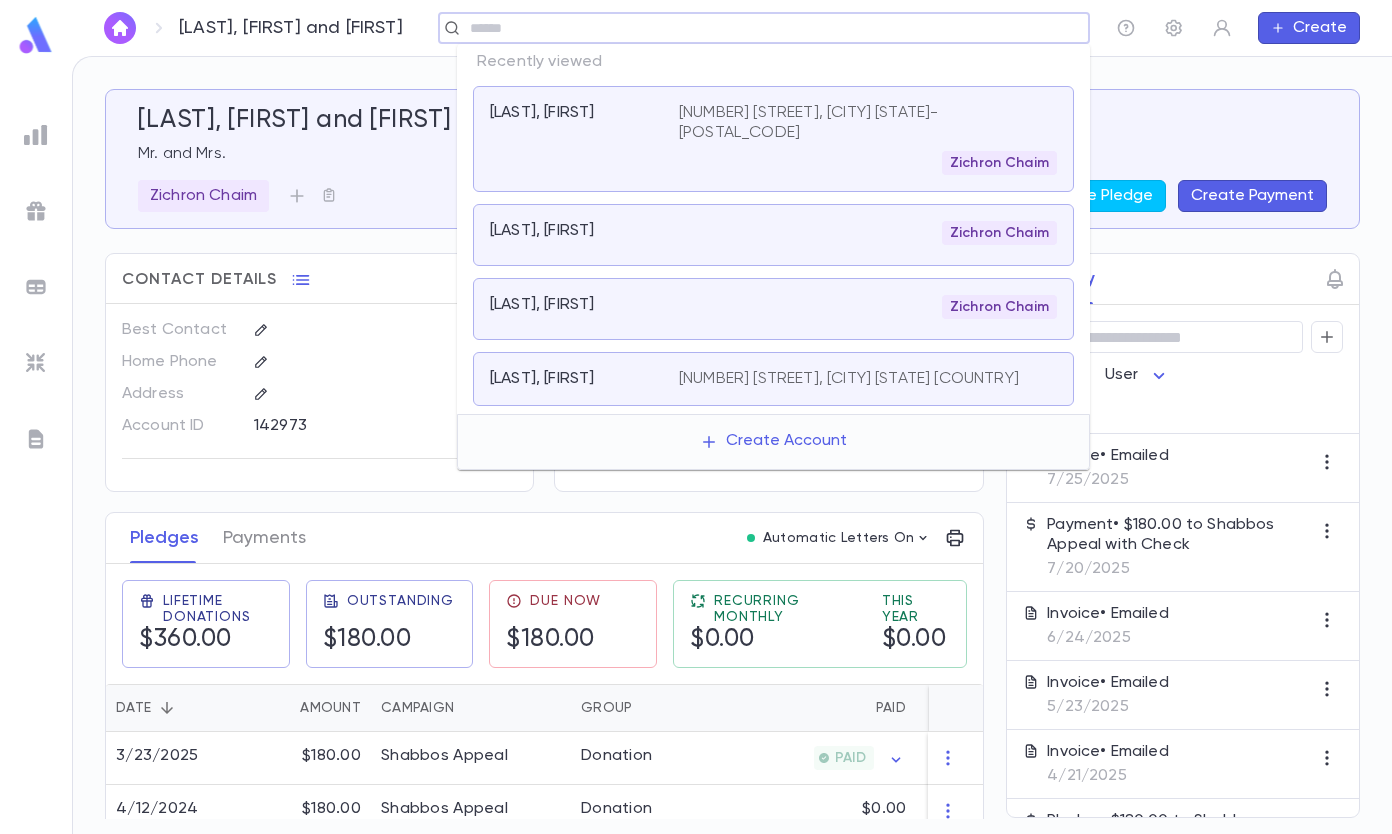 scroll, scrollTop: 0, scrollLeft: 0, axis: both 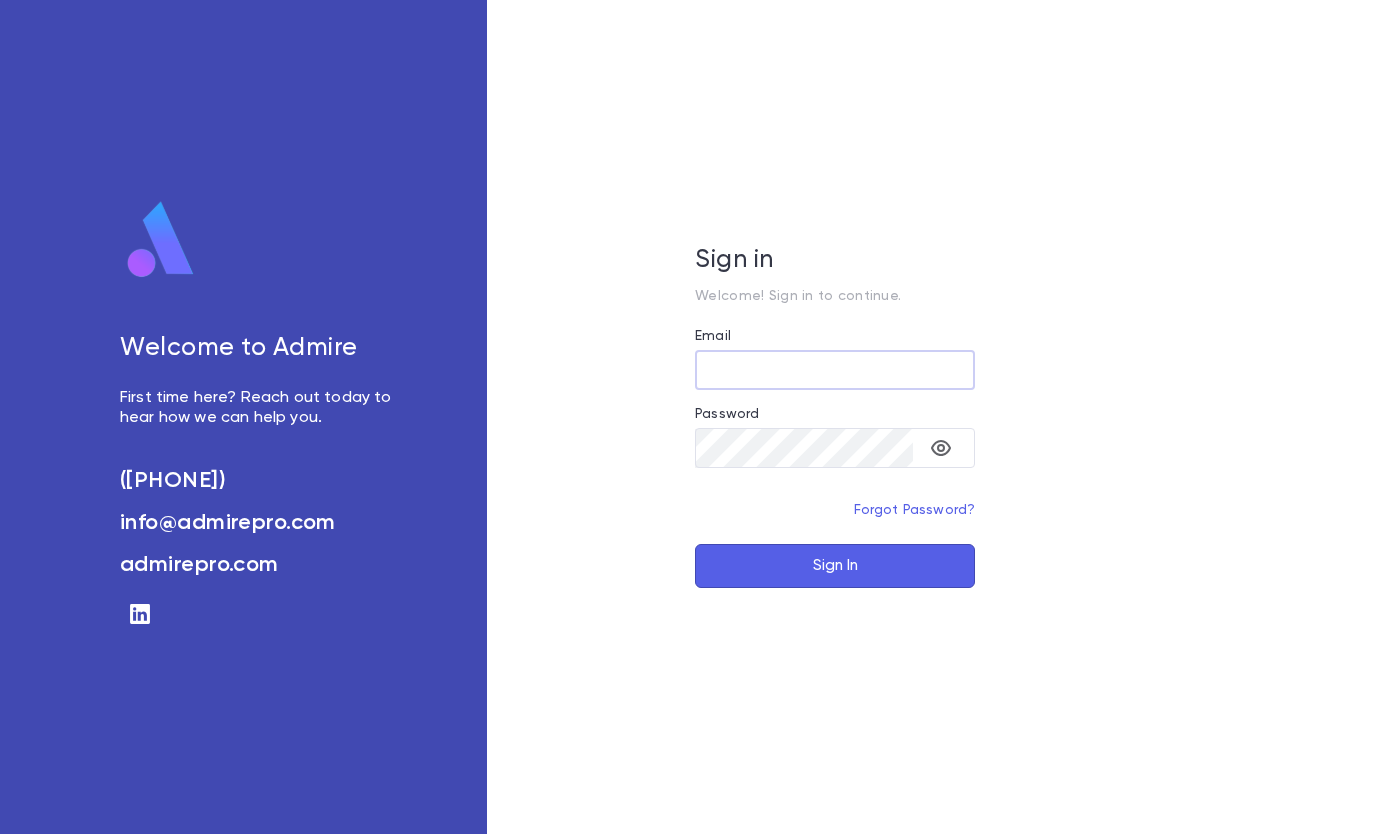 type on "**********" 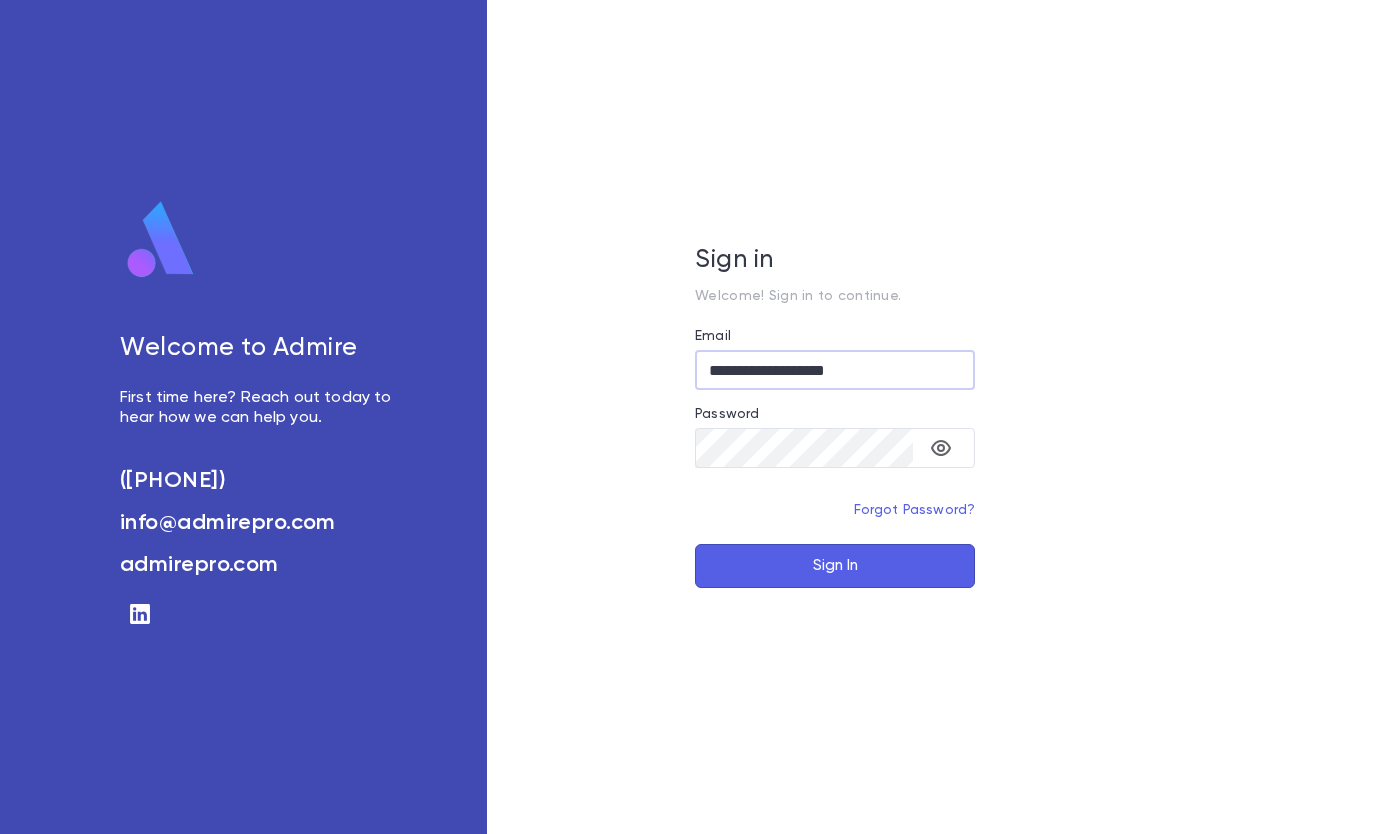 click on "Sign In" at bounding box center [835, 566] 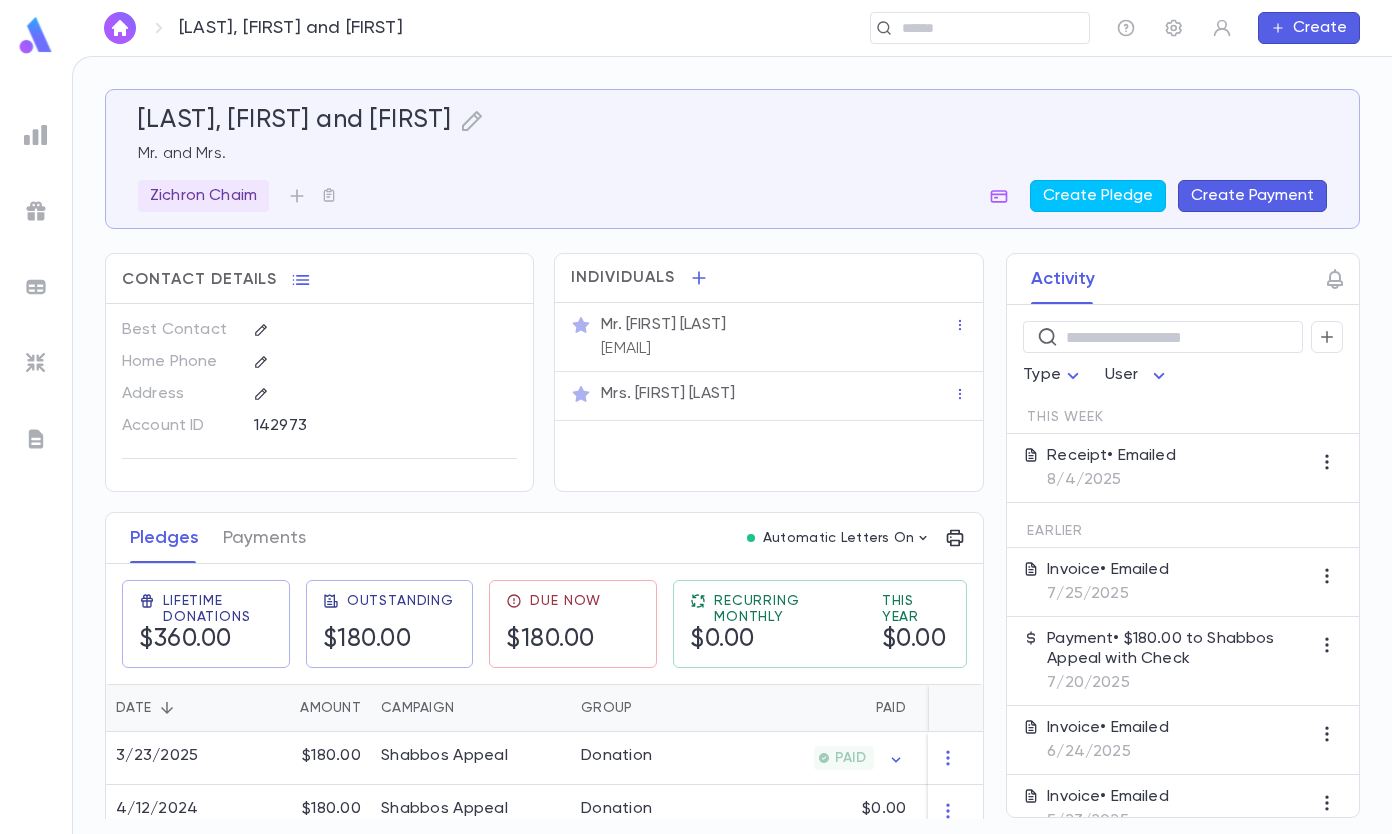 click at bounding box center (988, 28) 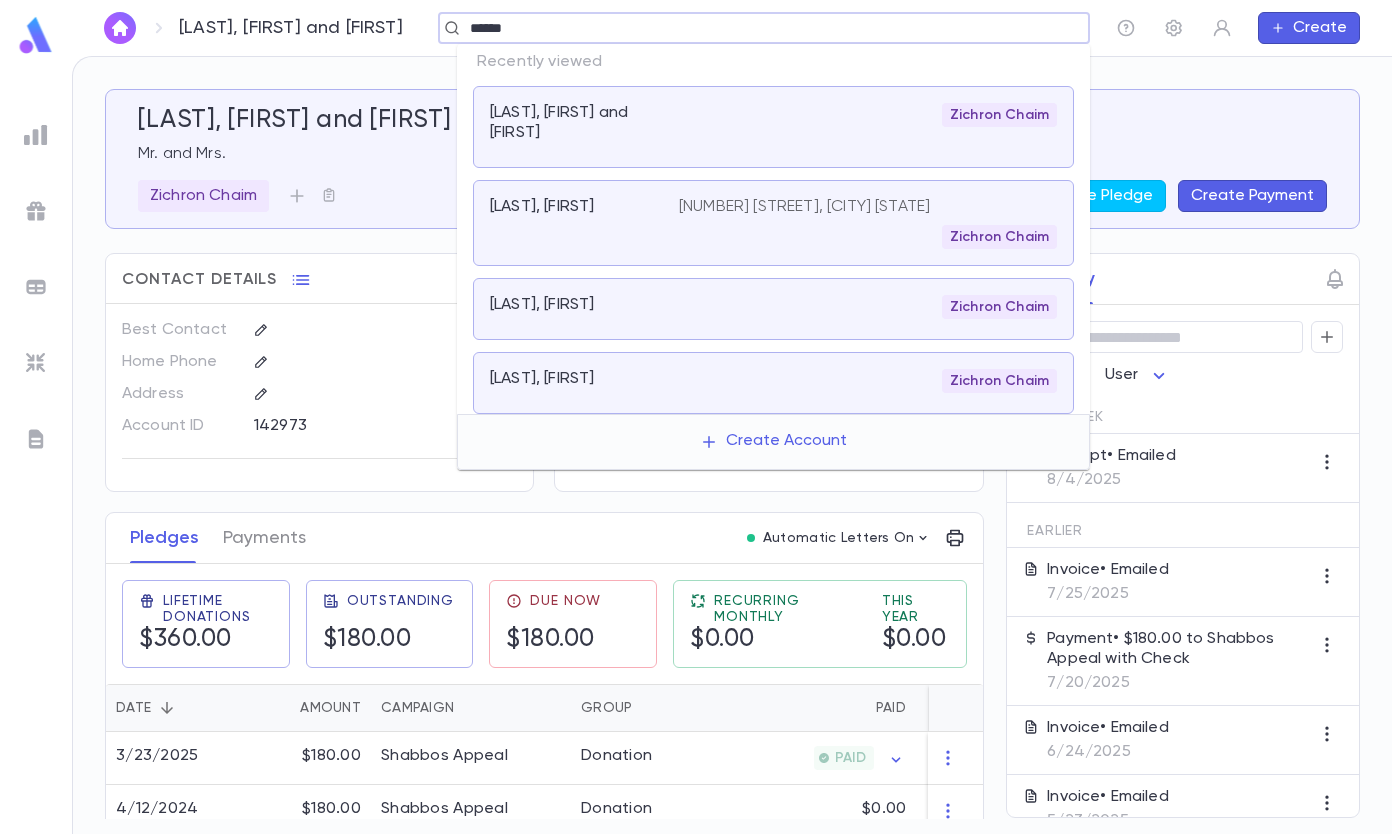 type on "******" 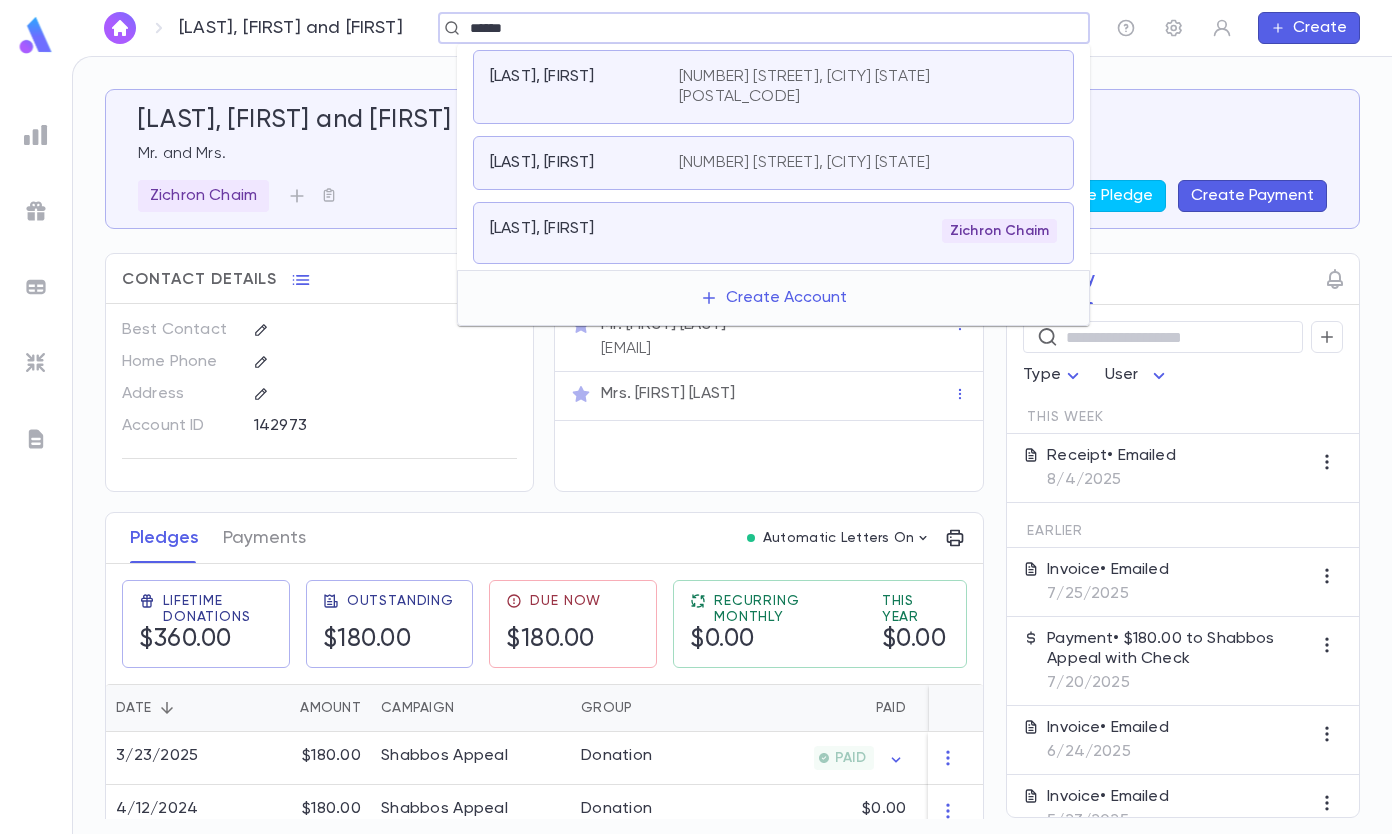 click on "[NUMBER] [STREET], [CITY] [STATE] [POSTAL_CODE]" at bounding box center (856, 87) 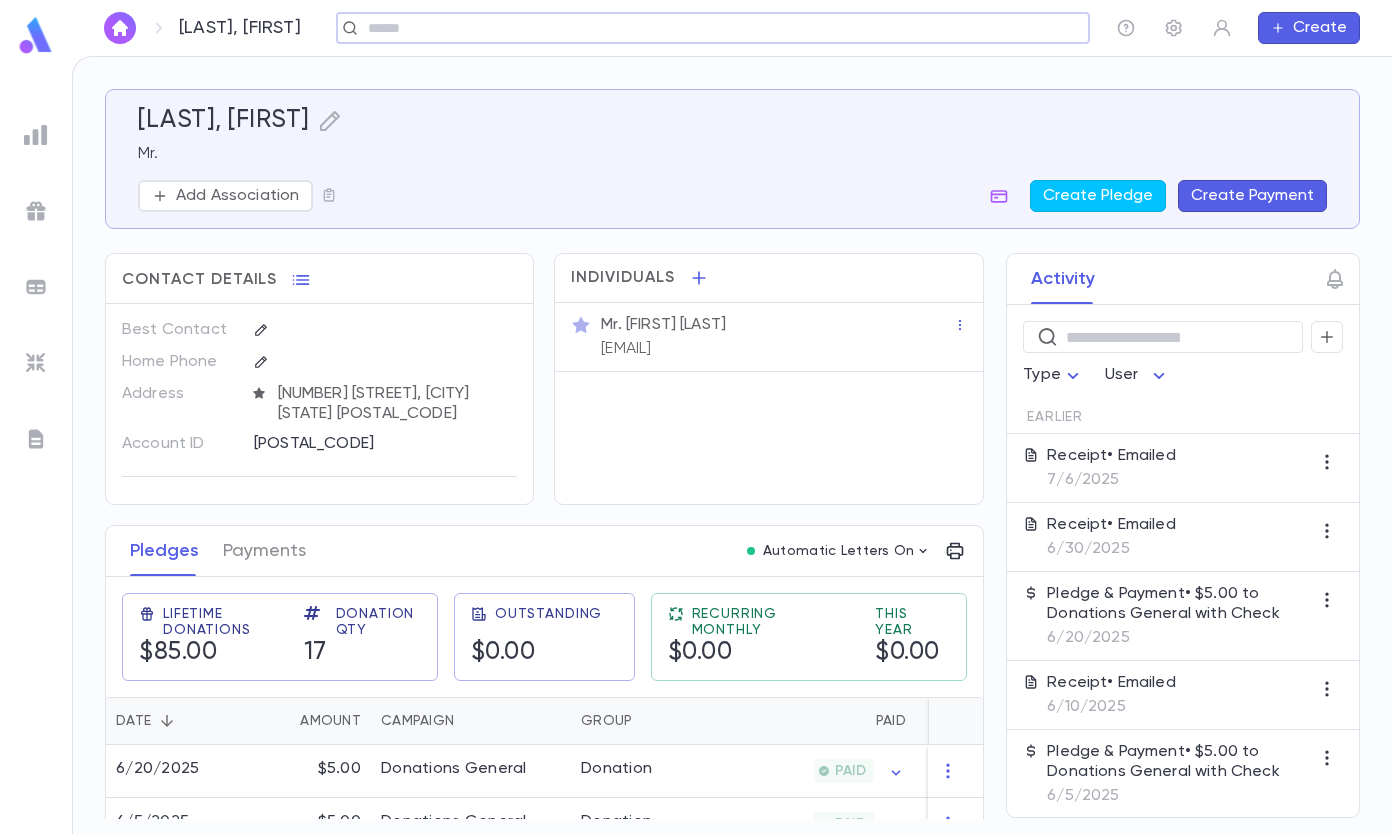 click on "Create Payment" at bounding box center [1252, 196] 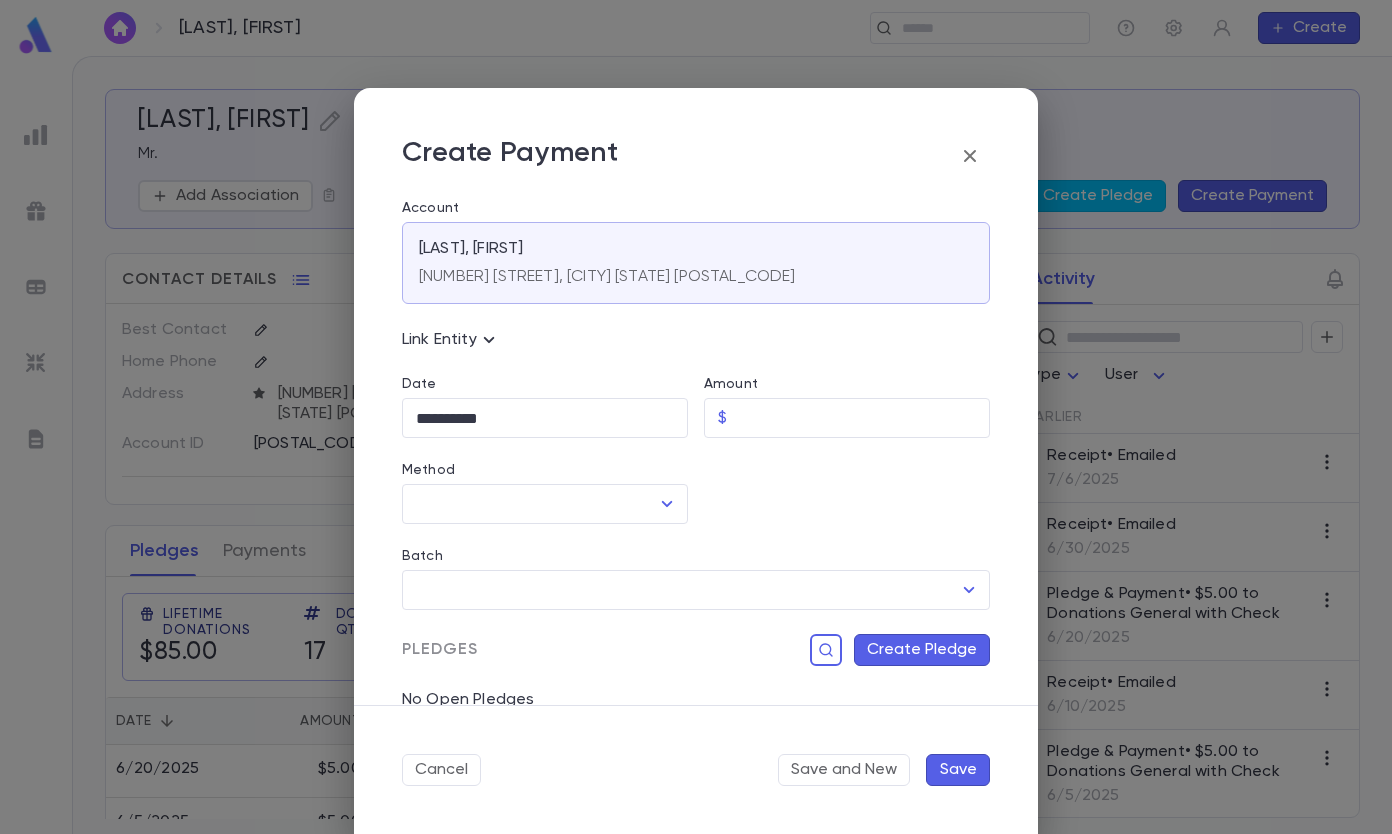 click on "Amount" at bounding box center [862, 418] 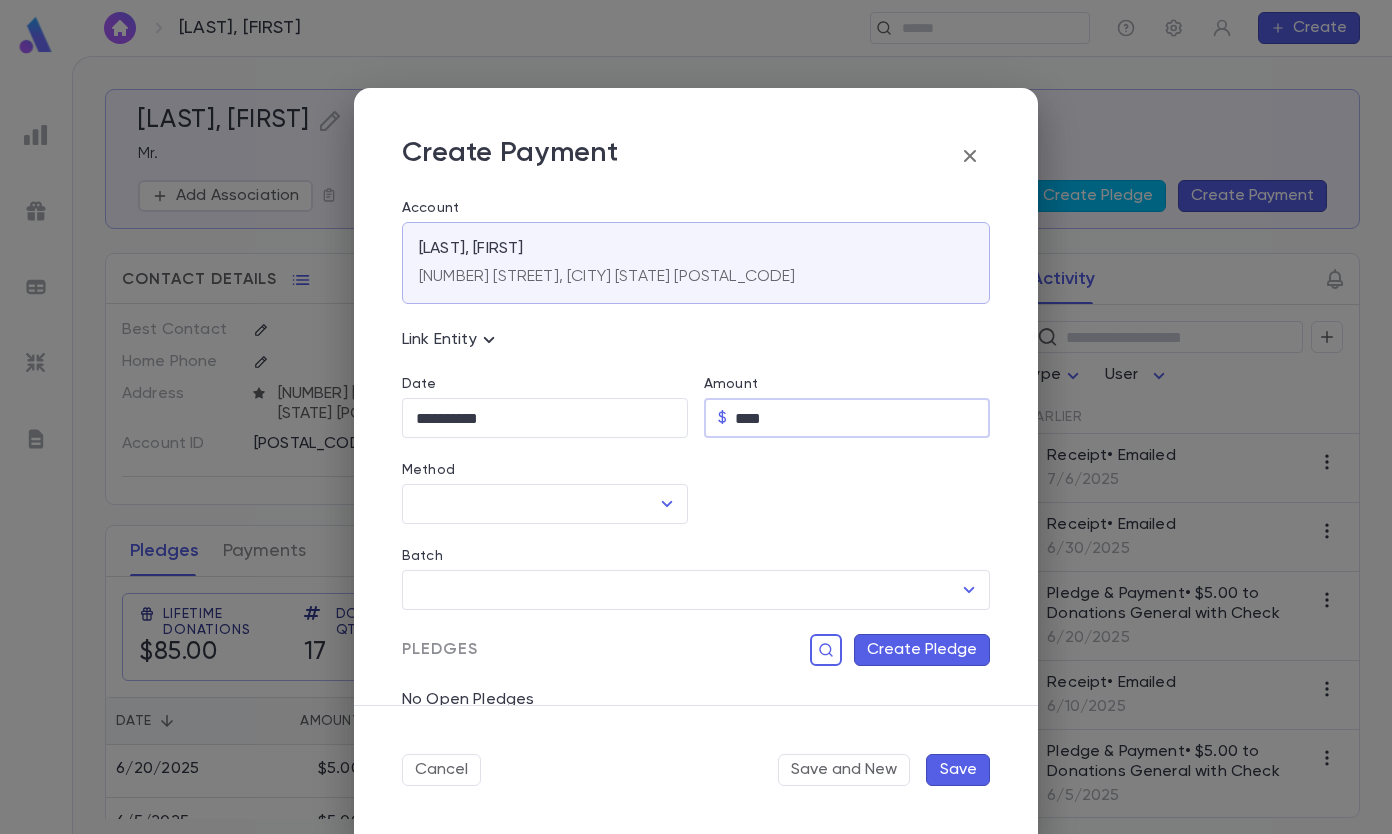 type on "****" 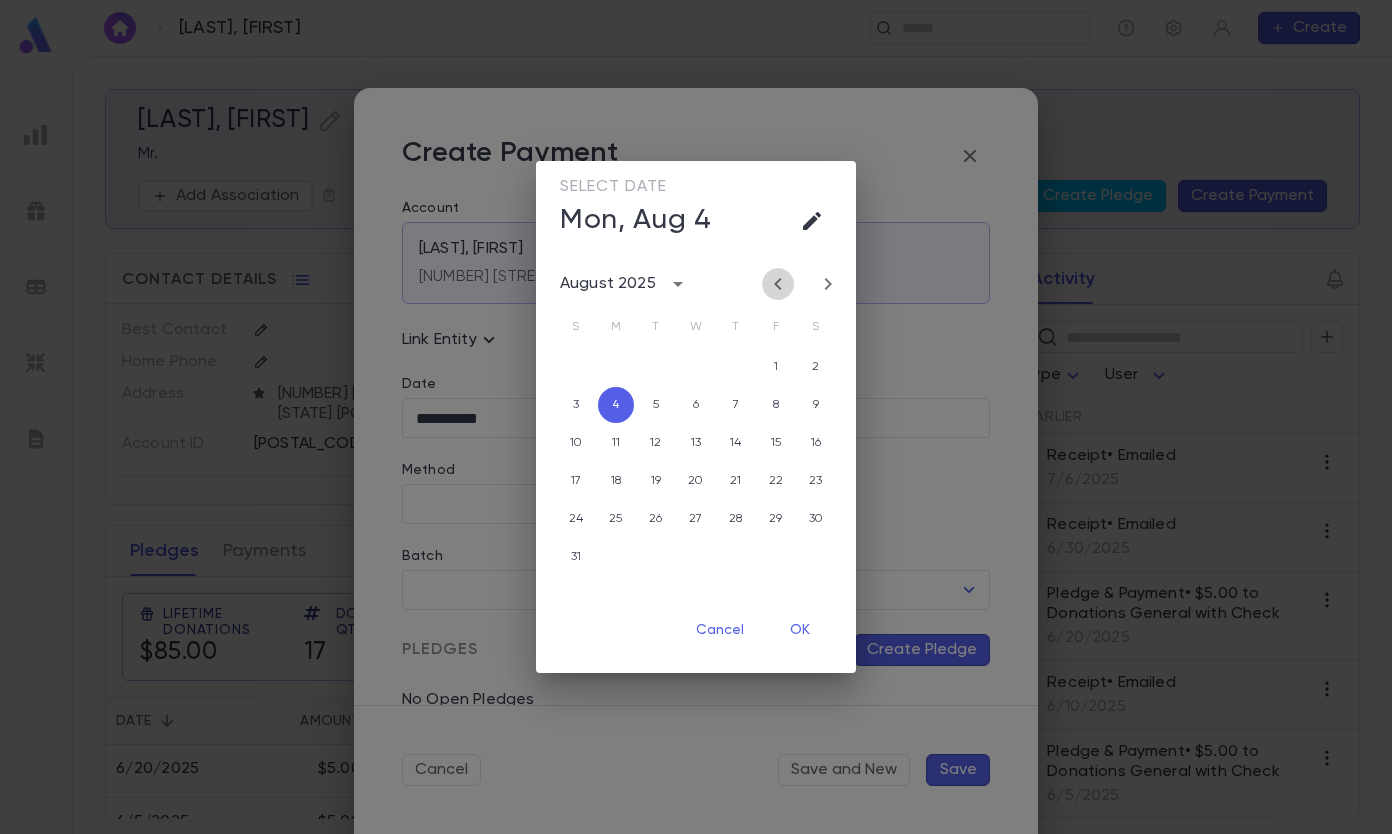 click 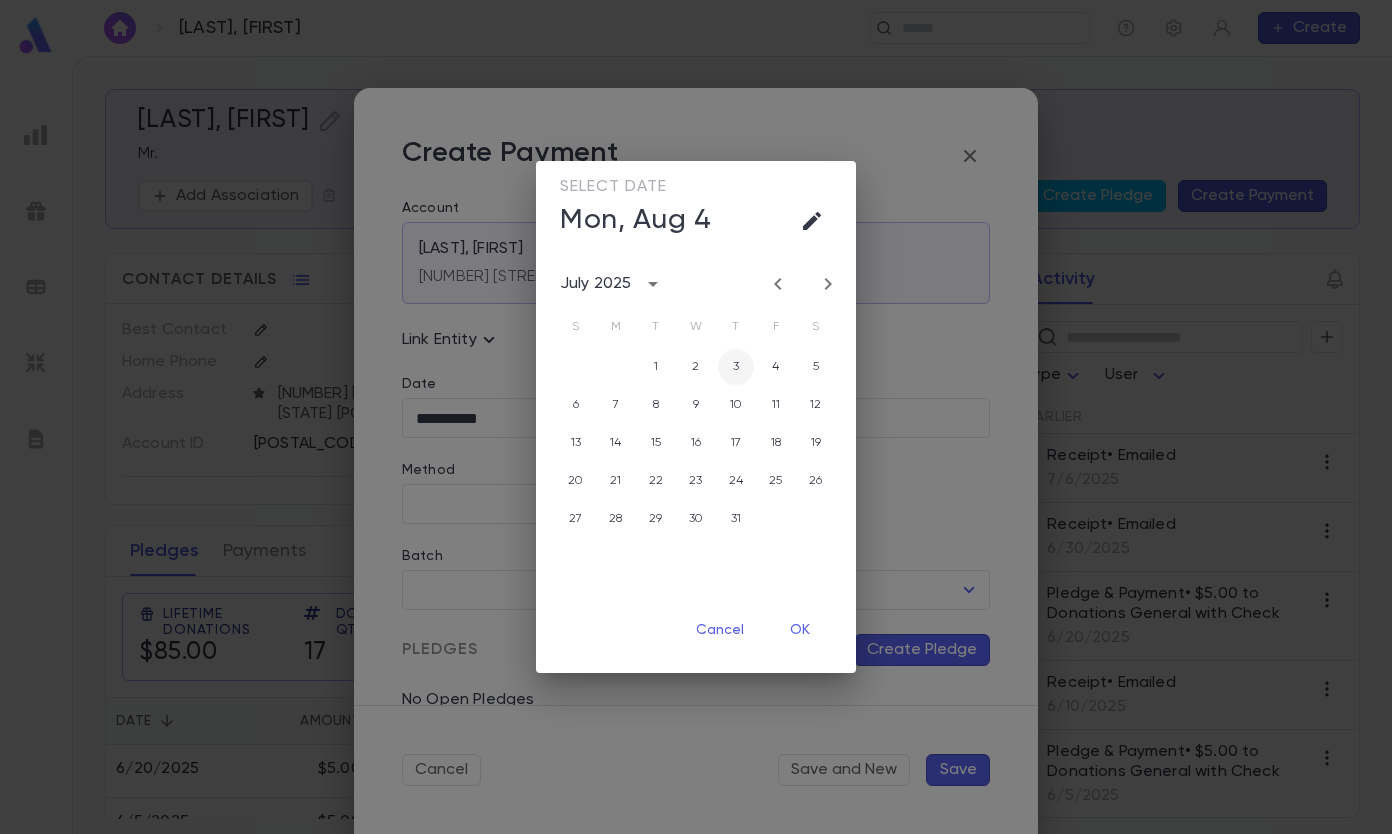 click on "3" at bounding box center [736, 367] 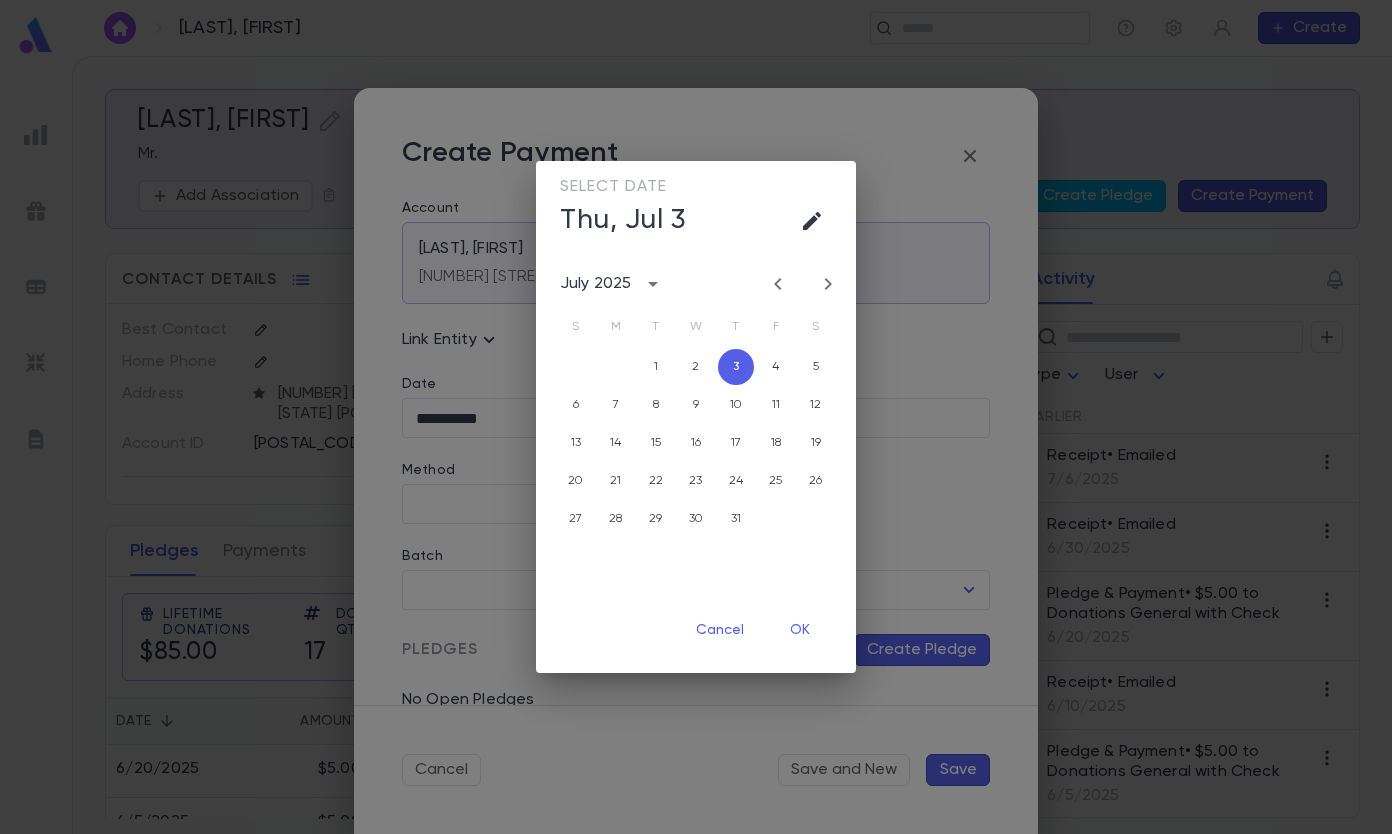 click on "OK" at bounding box center [800, 630] 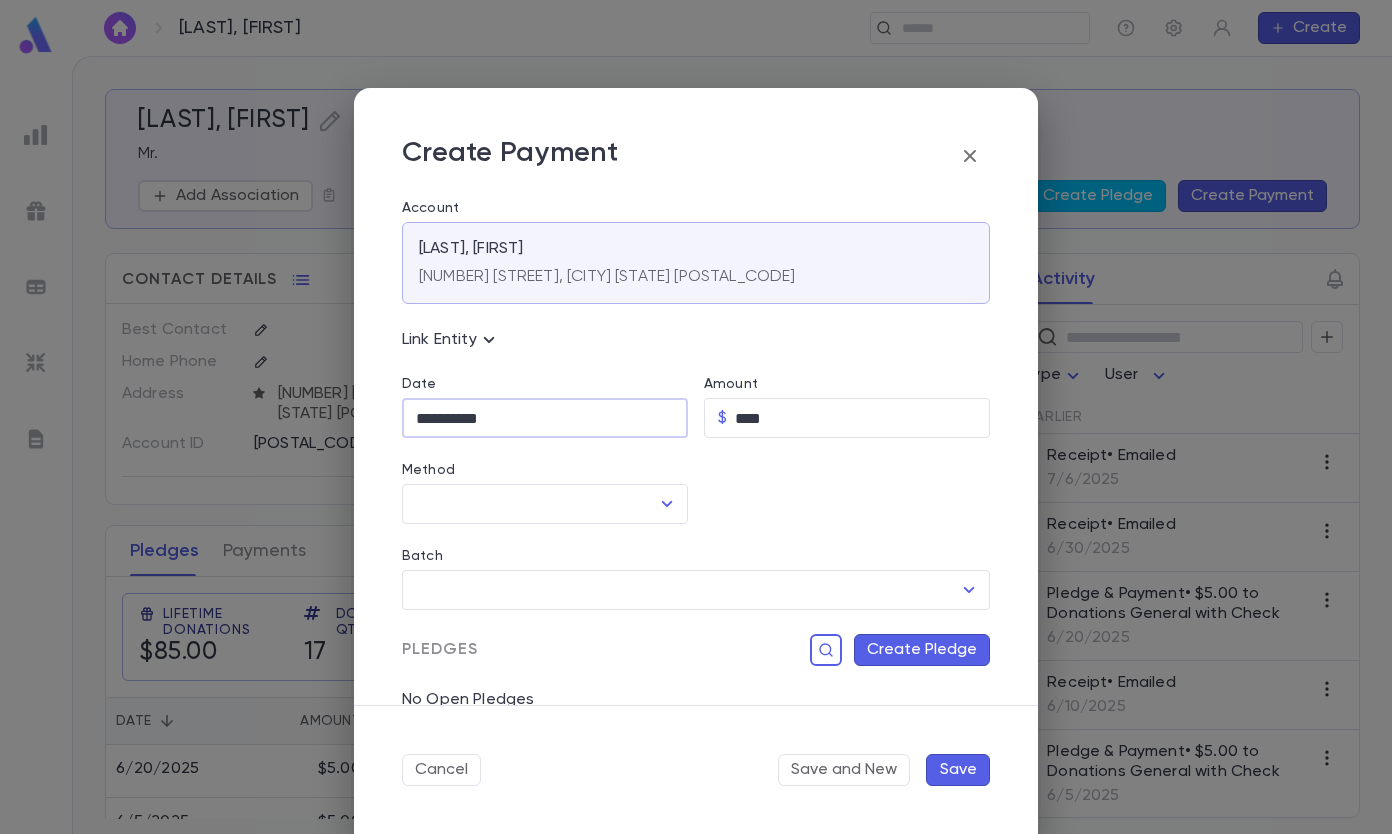 click on "Method" at bounding box center (530, 504) 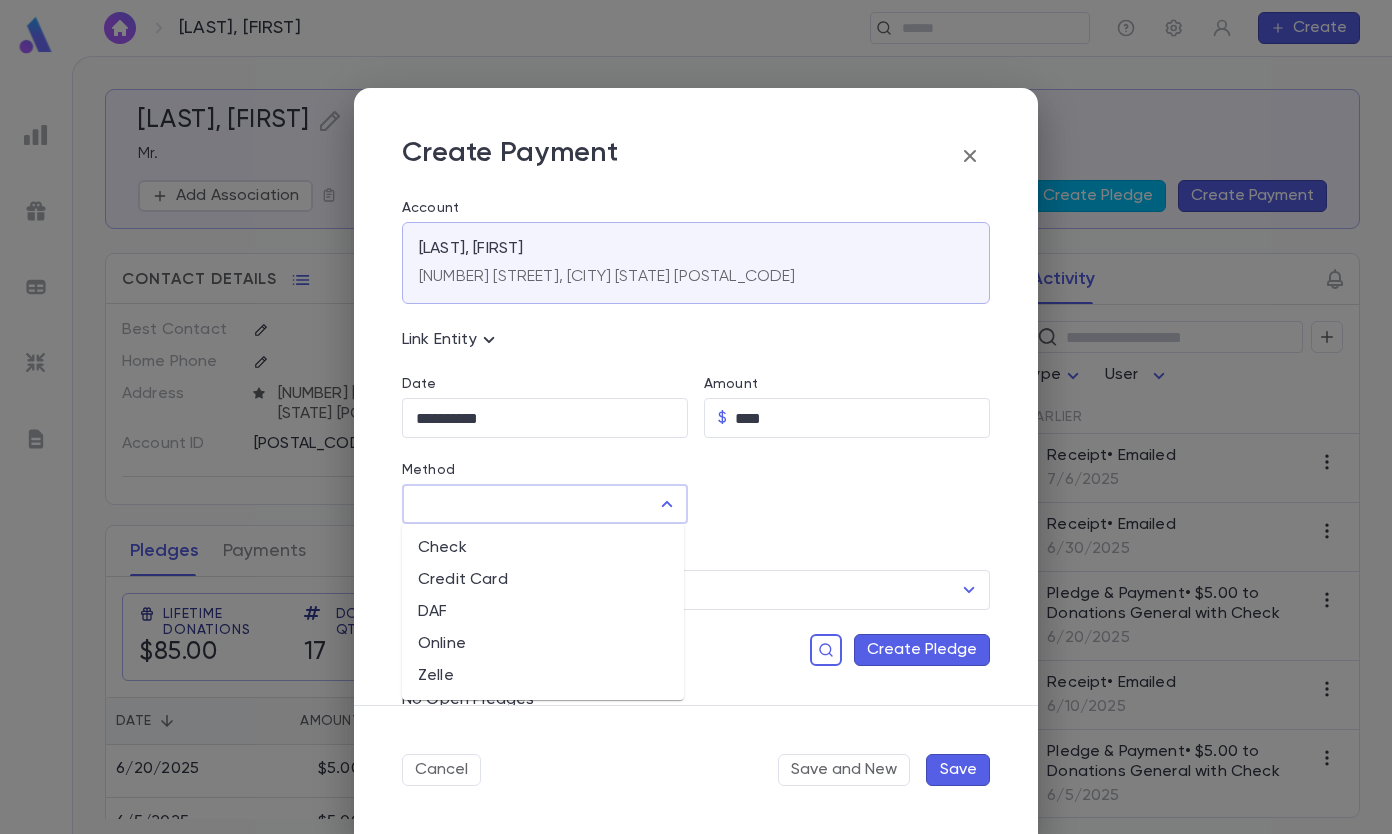 click on "Check" at bounding box center [543, 548] 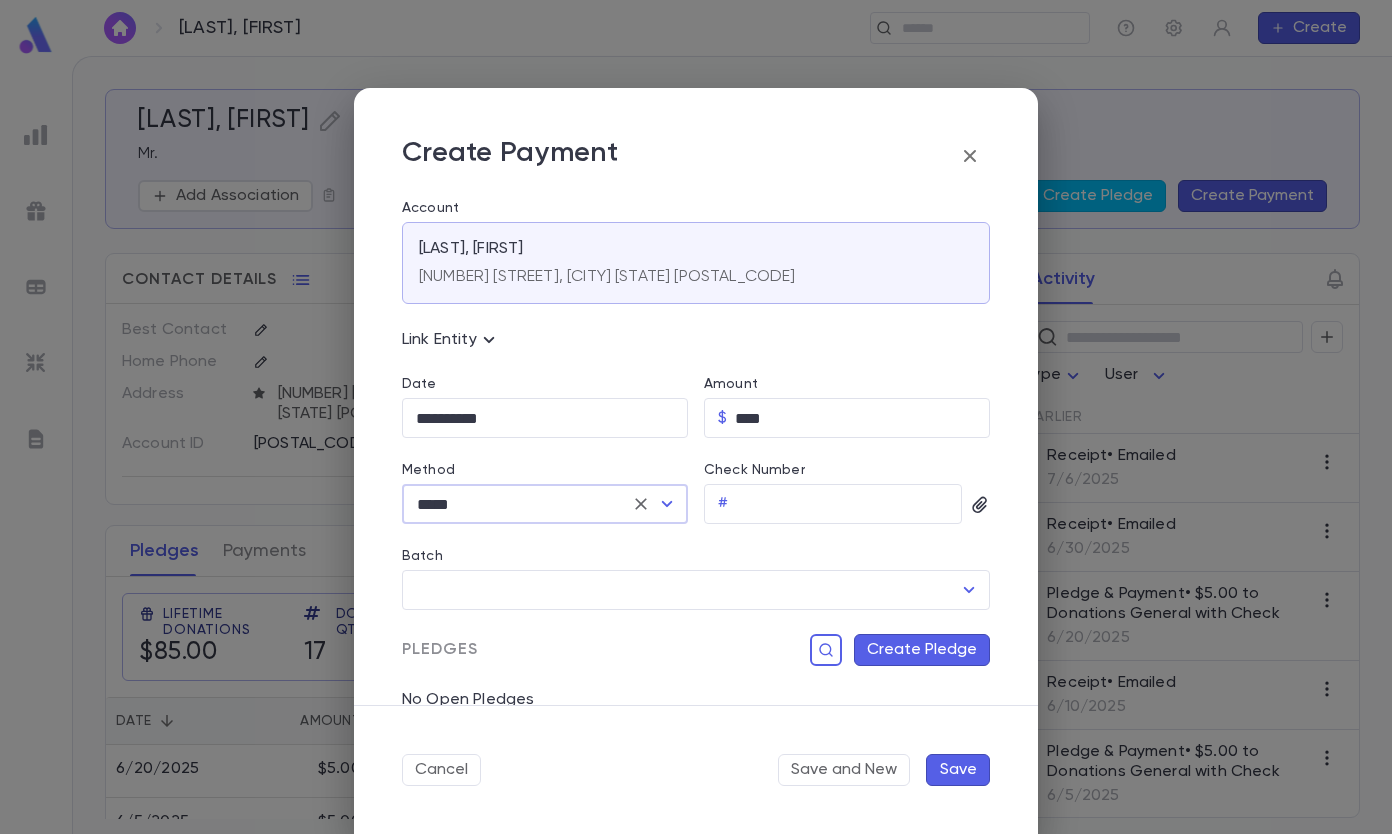 click on "Check Number" at bounding box center [849, 504] 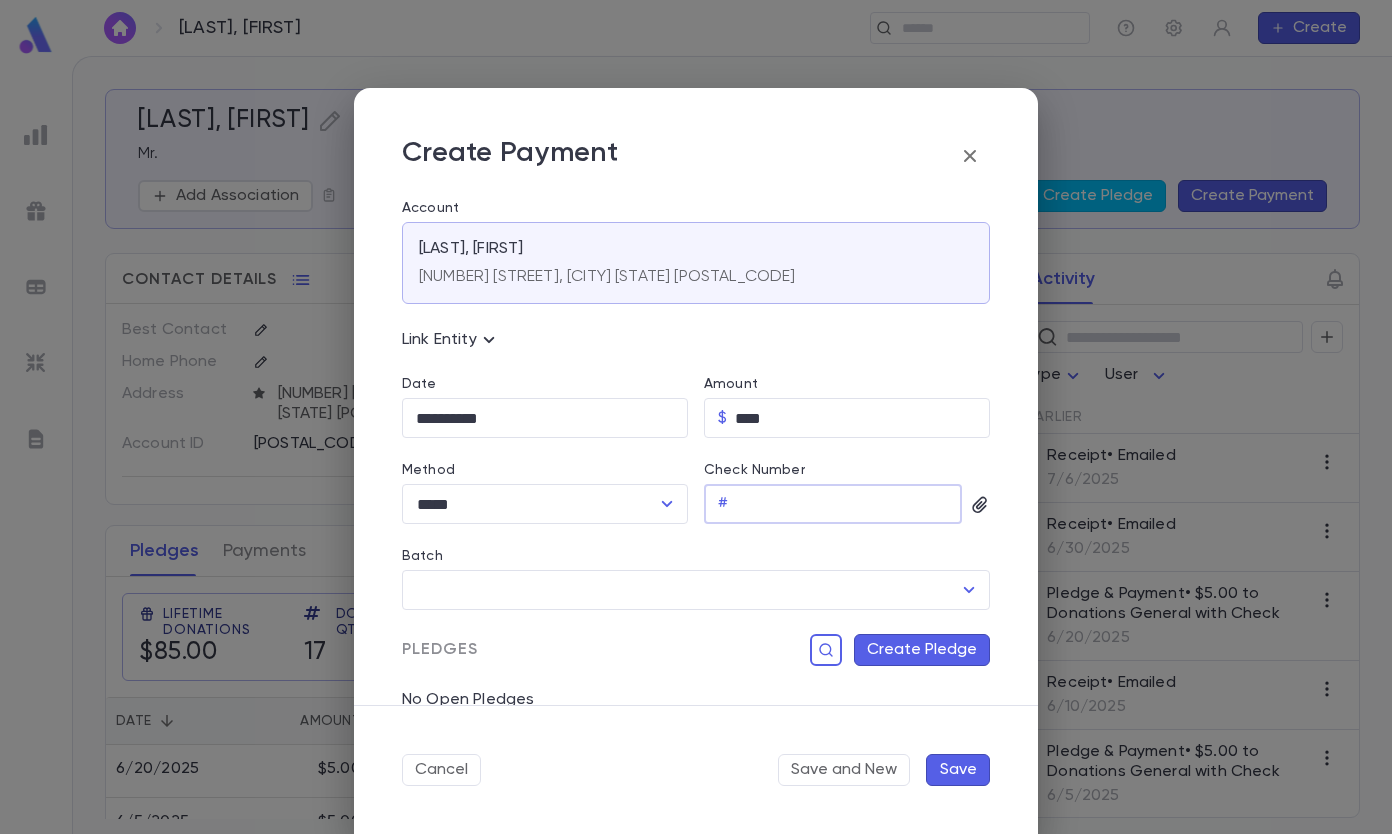 type on "*" 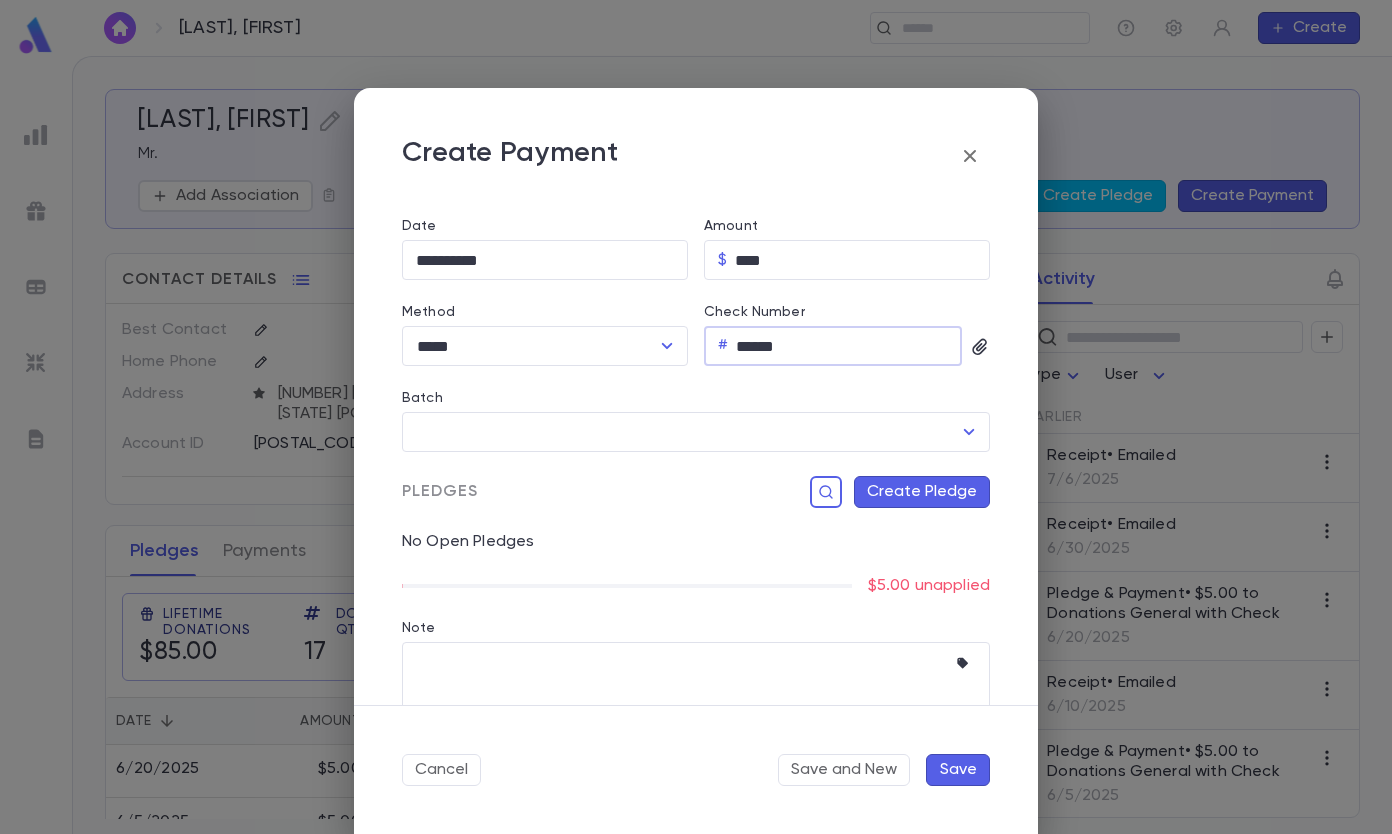scroll, scrollTop: 204, scrollLeft: 0, axis: vertical 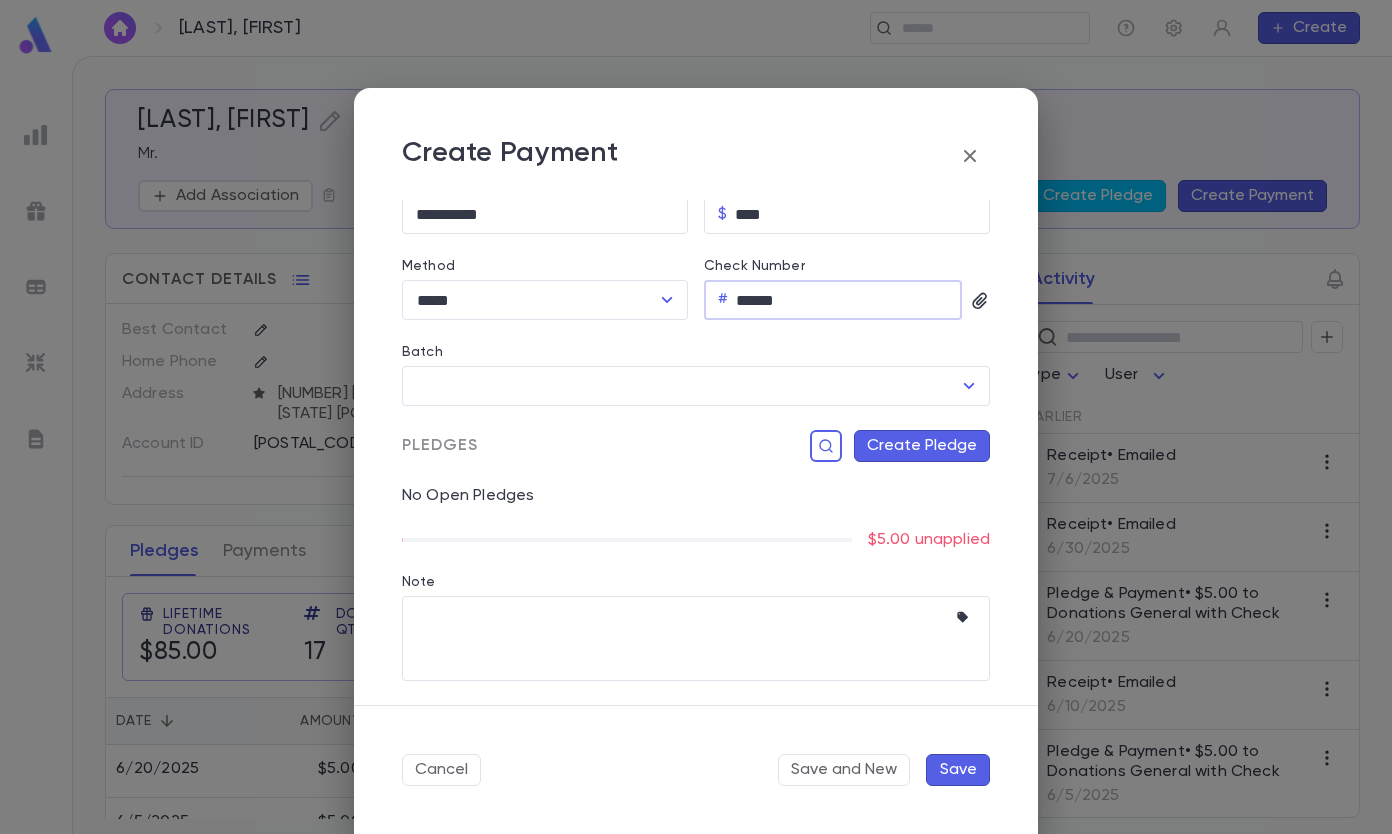 type on "******" 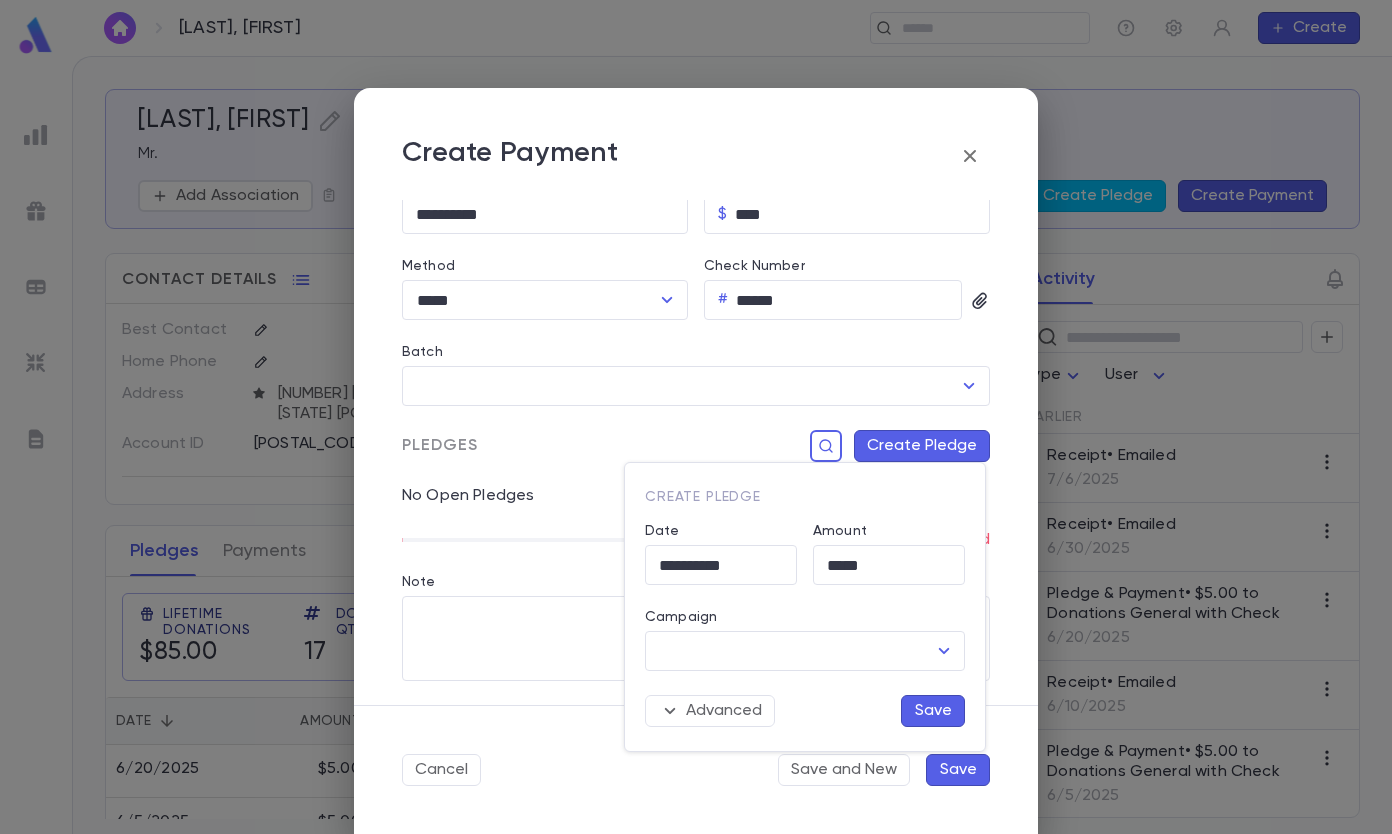 click on "Campaign" at bounding box center (790, 651) 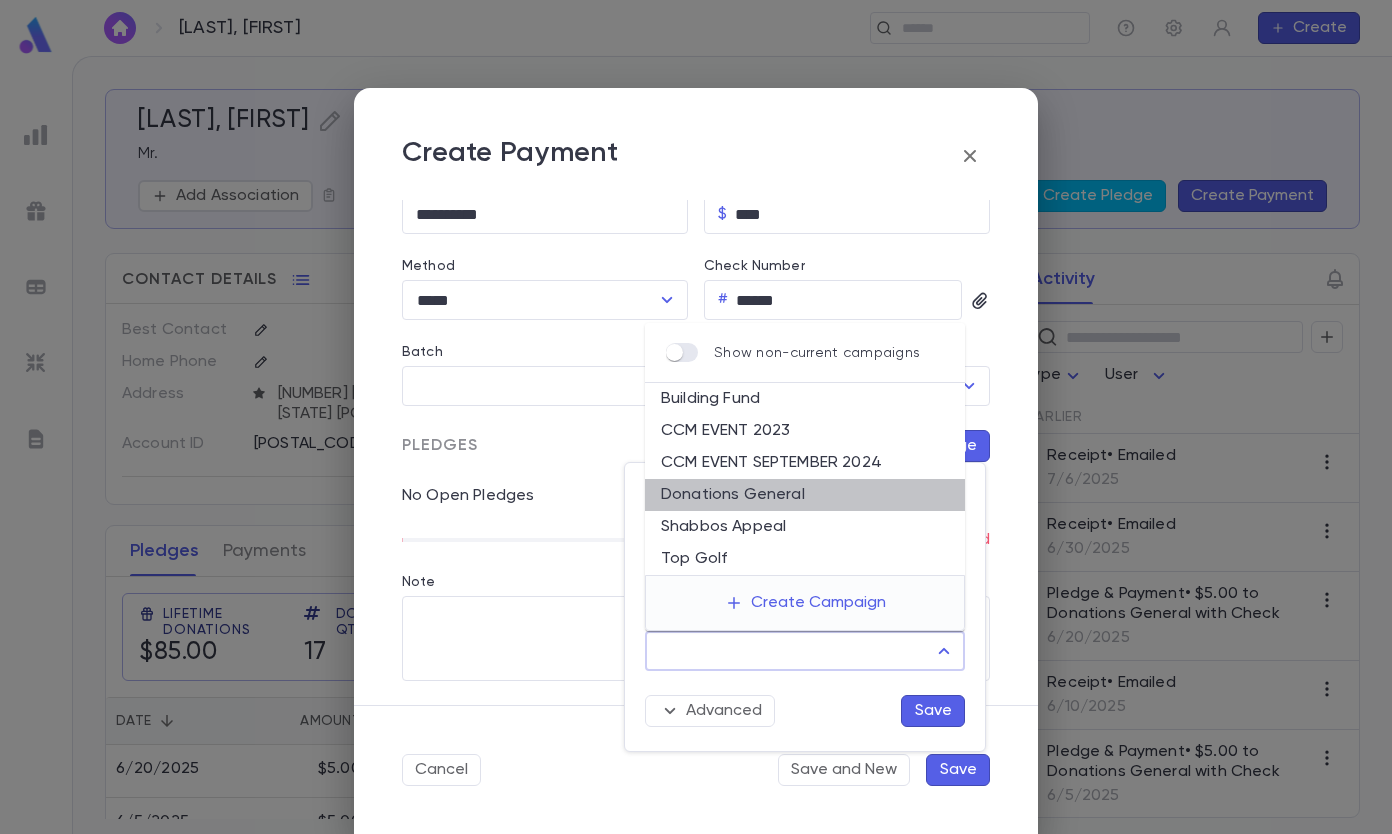 click on "Donations General" at bounding box center [805, 495] 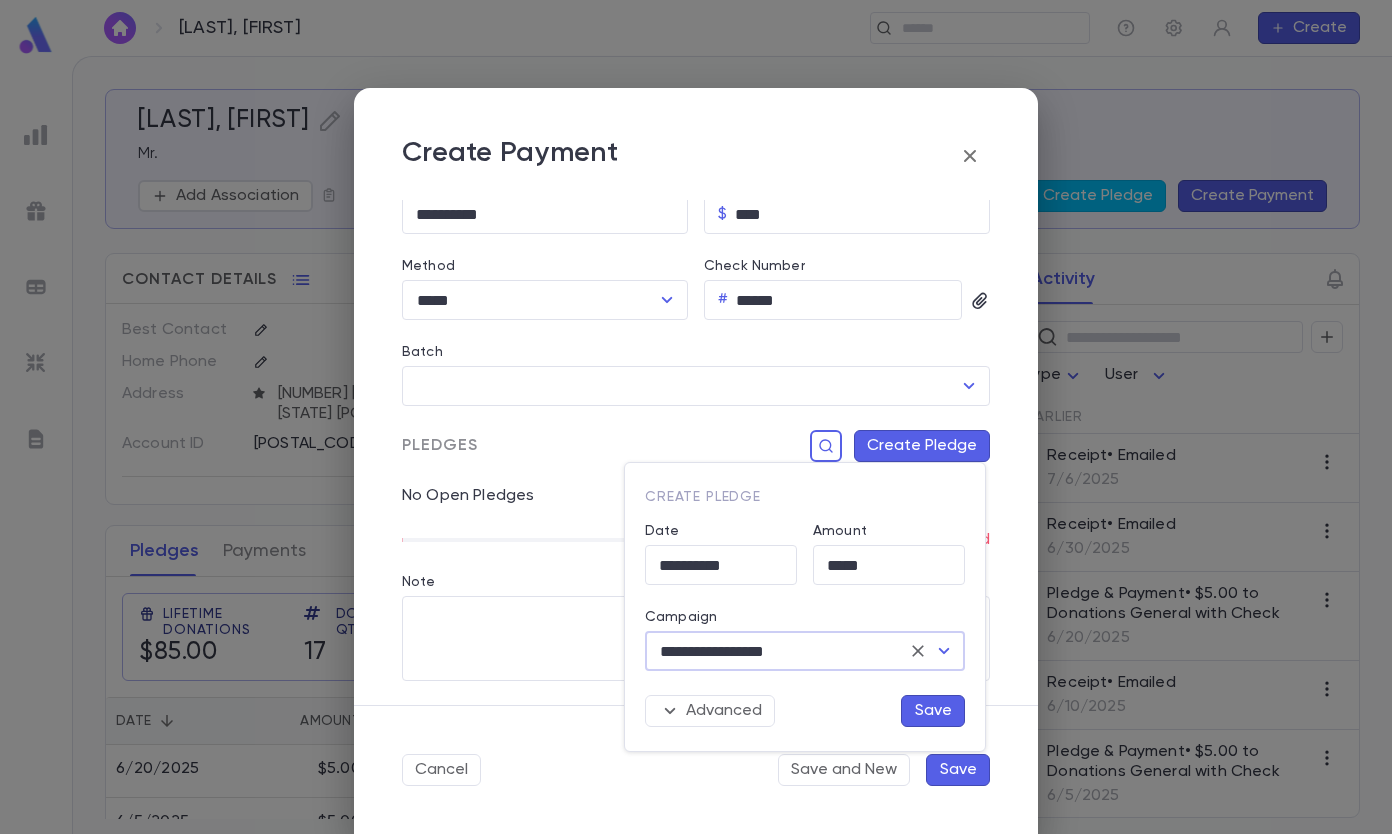 click on "Save" at bounding box center [933, 711] 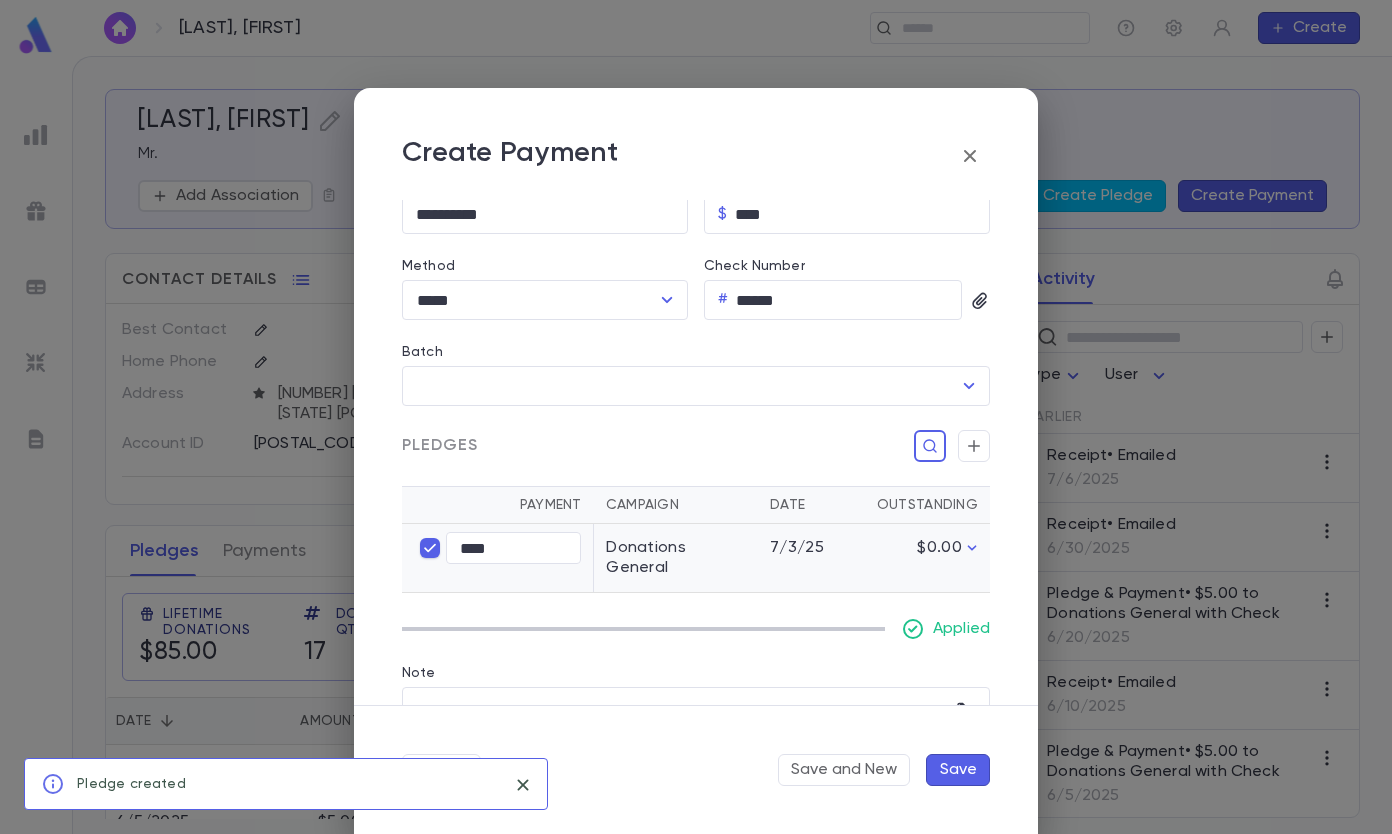 click on "Save" at bounding box center (958, 770) 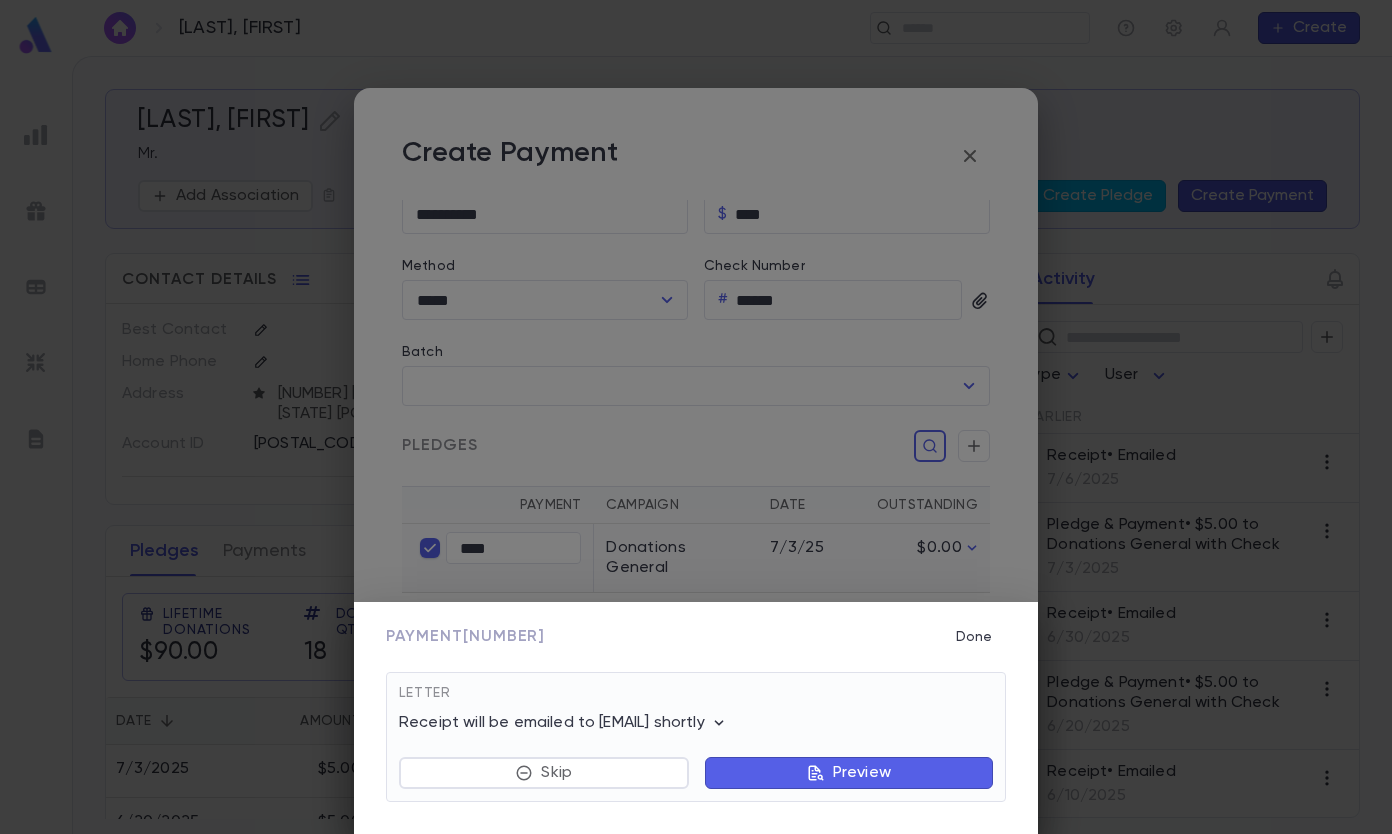 click on "Done" at bounding box center (974, 637) 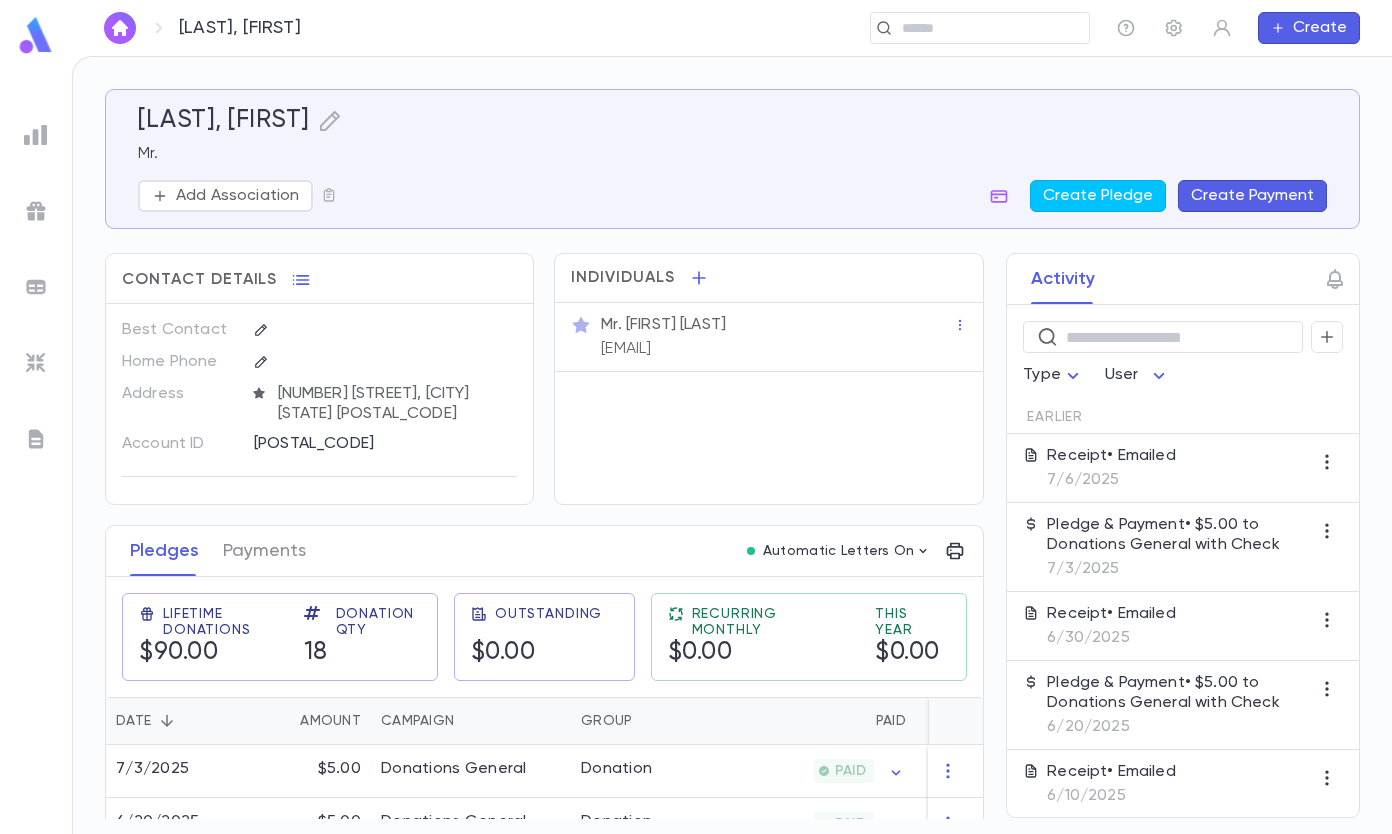 click on "Create Payment" at bounding box center [1252, 196] 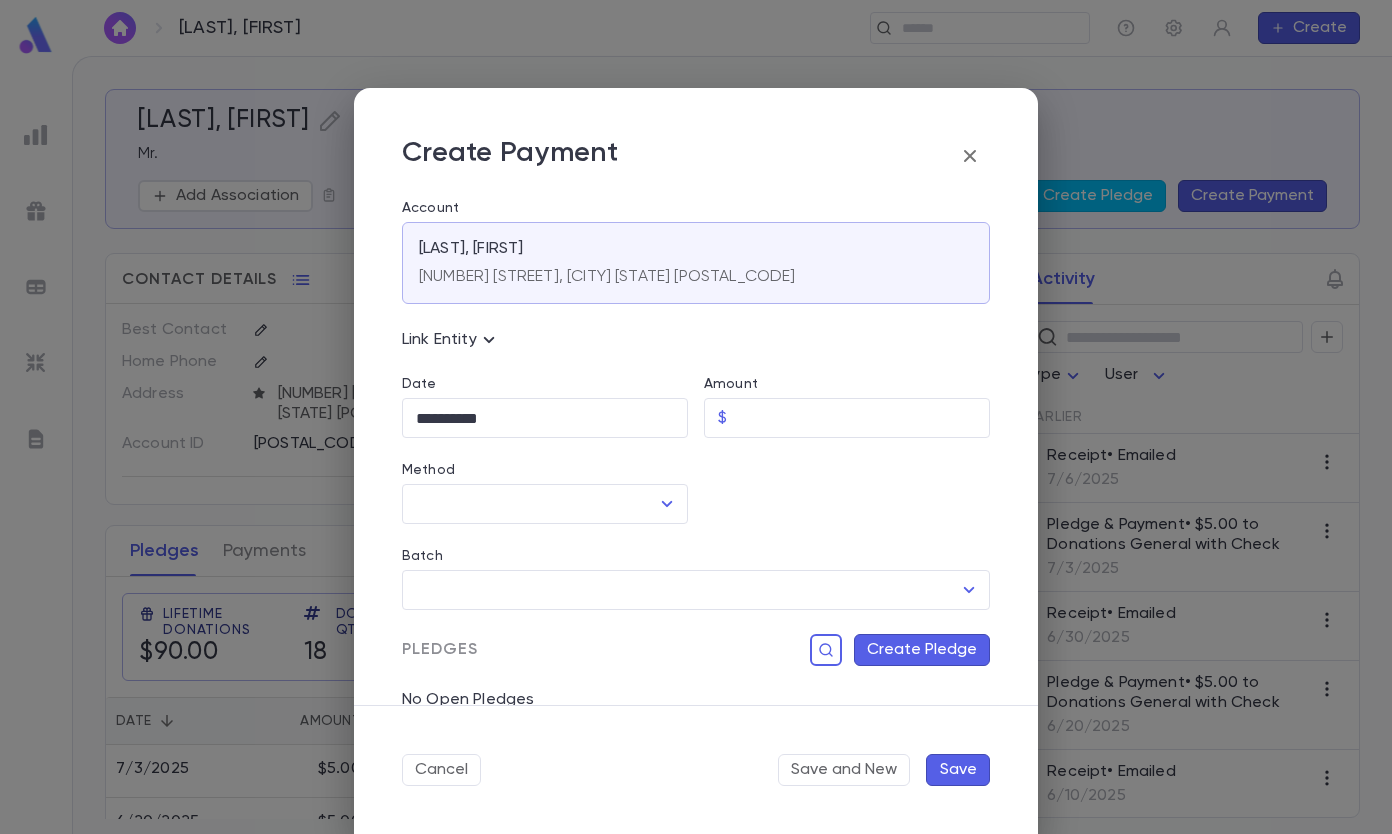 click on "Amount" at bounding box center [862, 418] 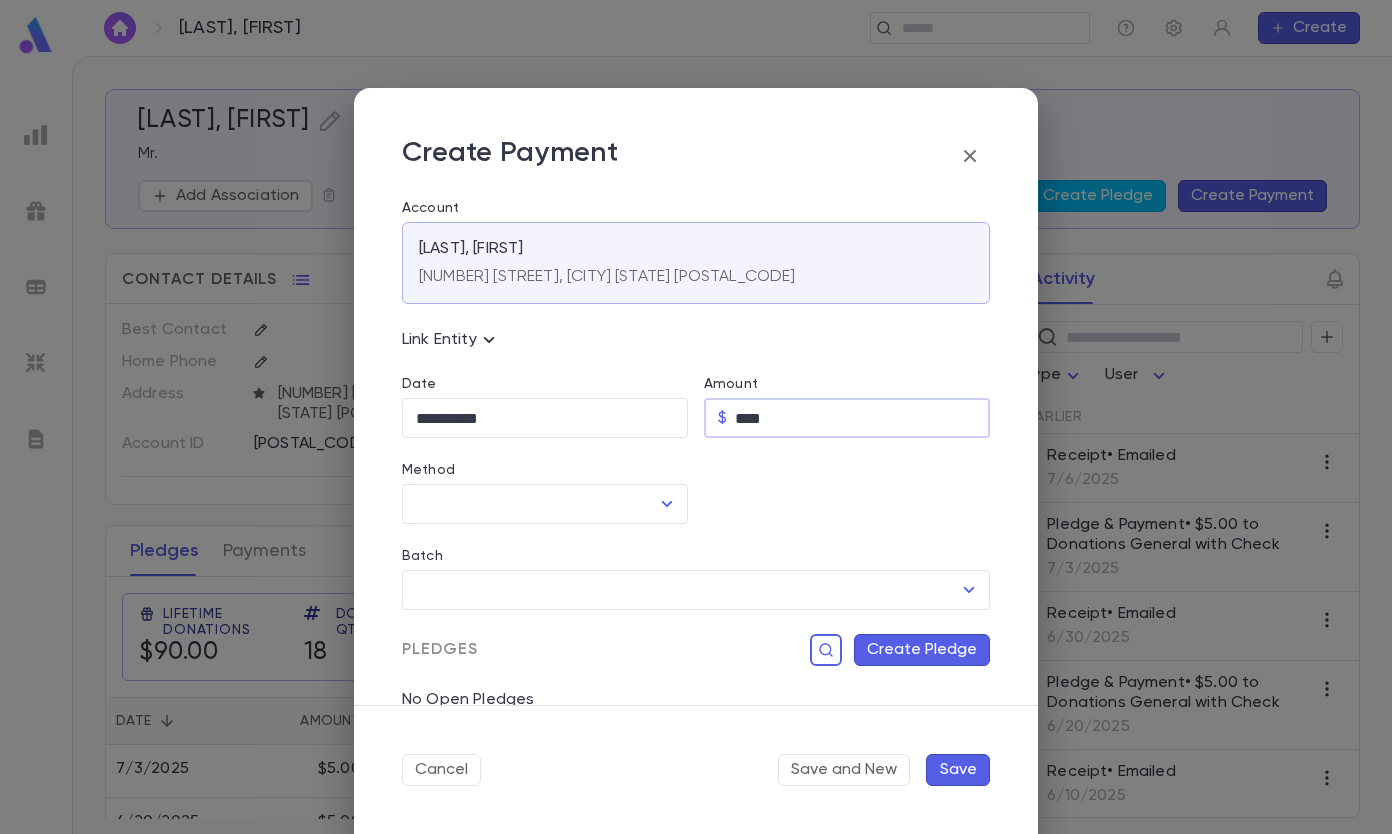 type on "****" 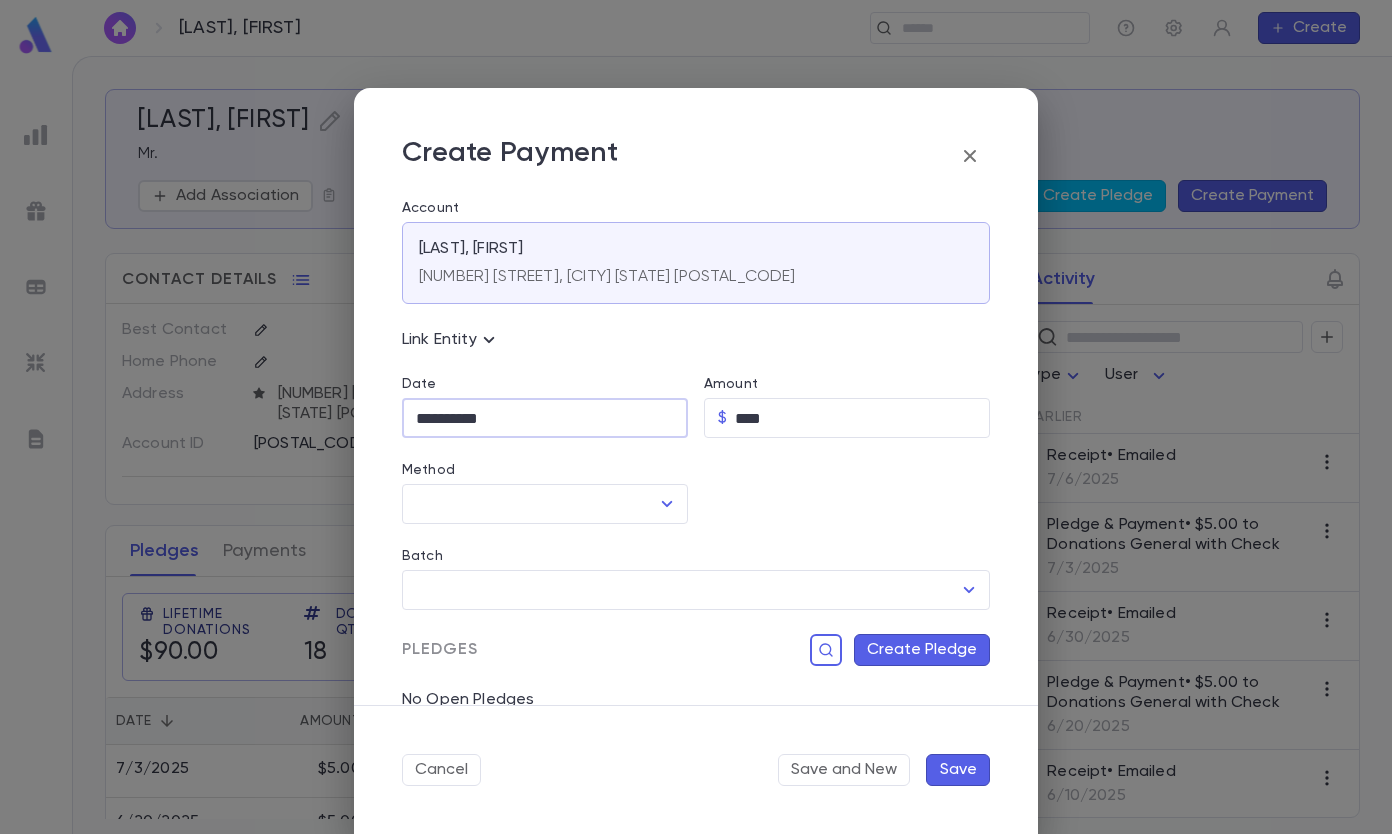 click on "**********" at bounding box center [545, 418] 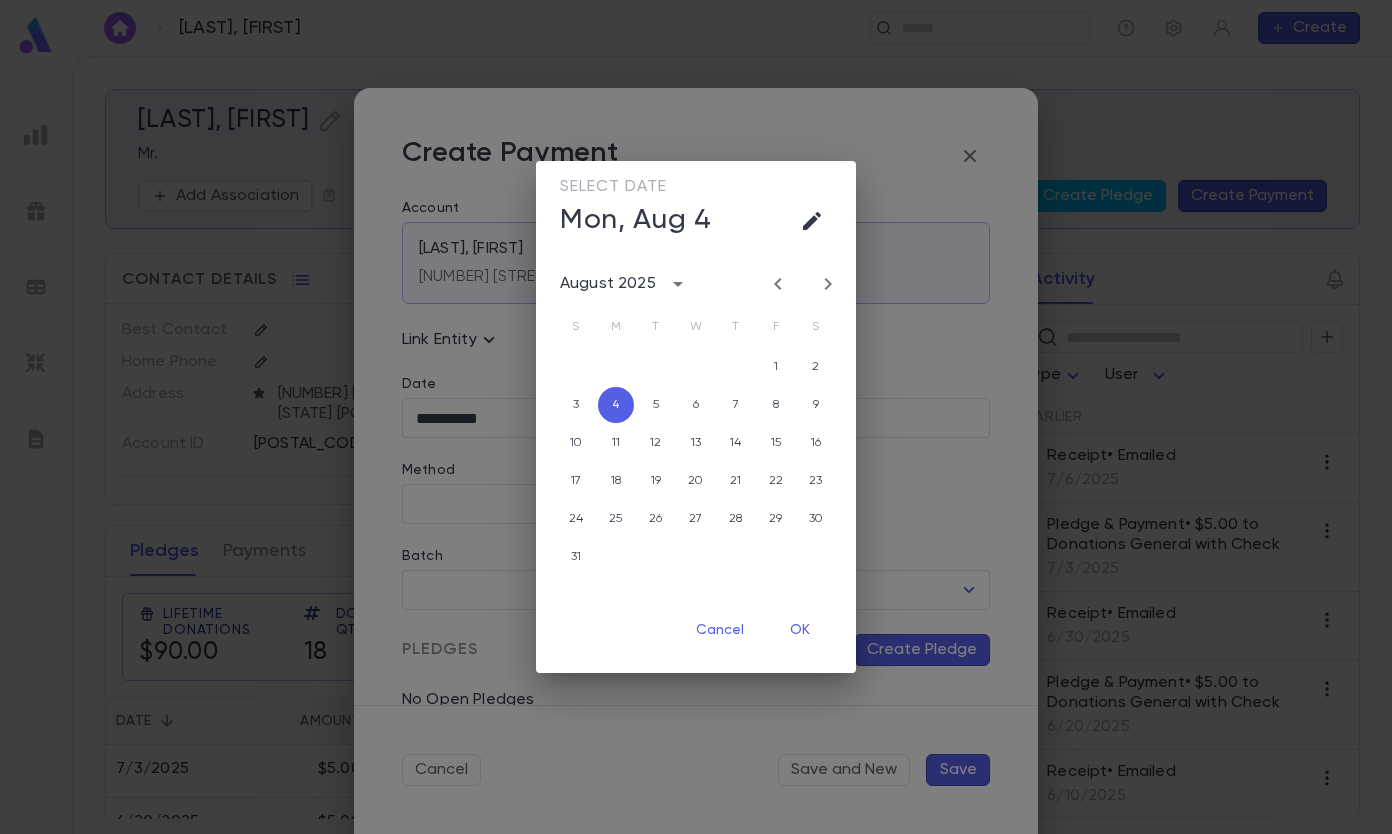 click 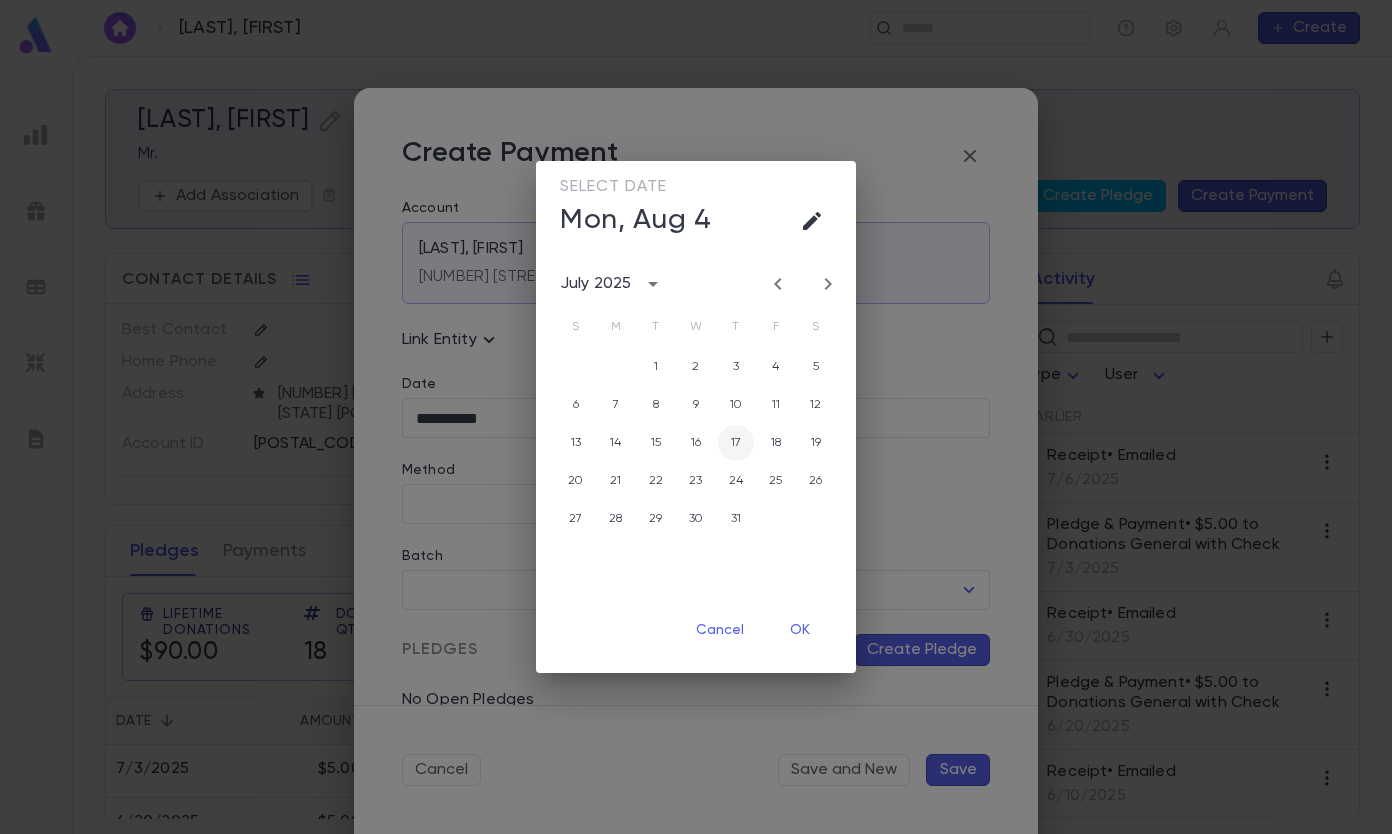click on "17" at bounding box center [736, 443] 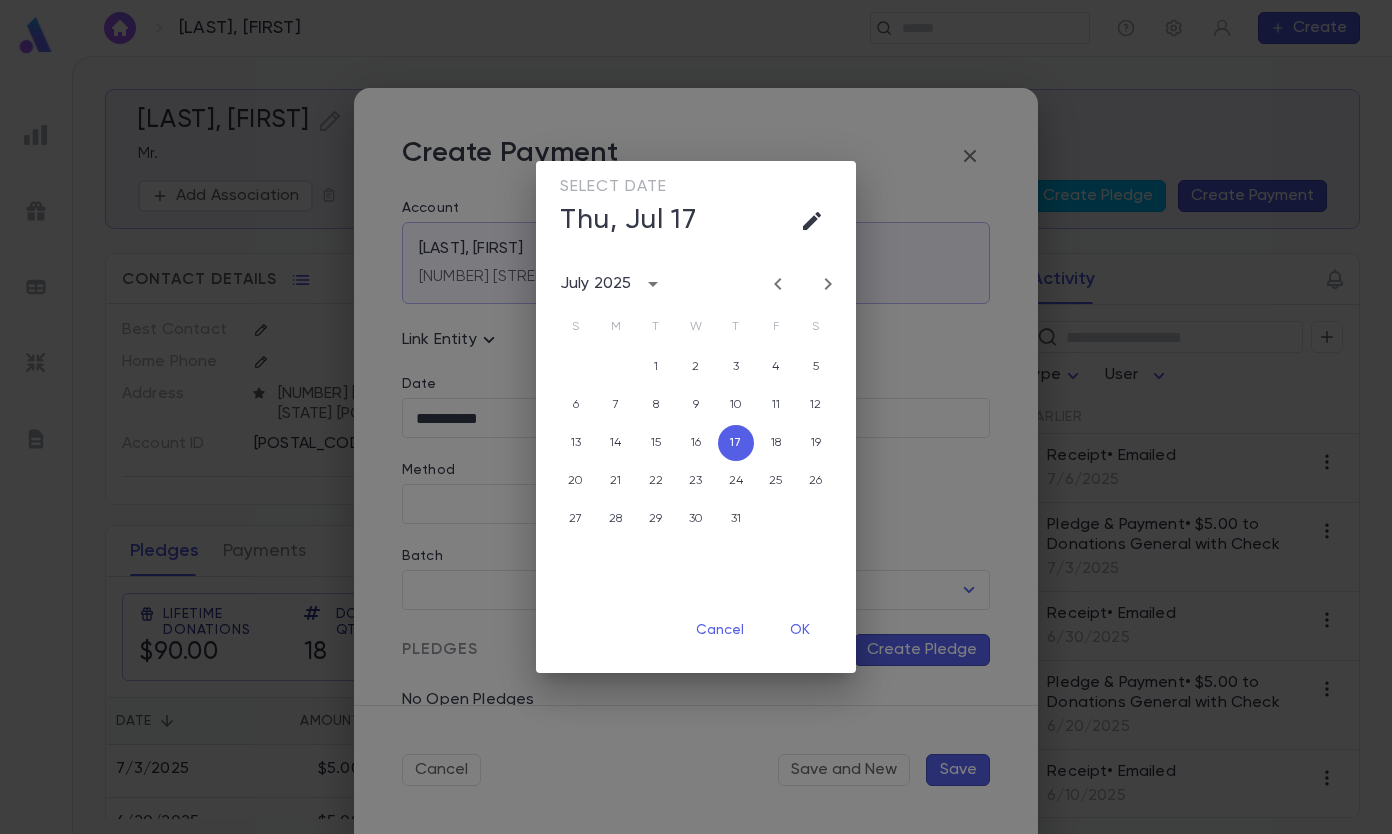 click on "OK" at bounding box center [800, 630] 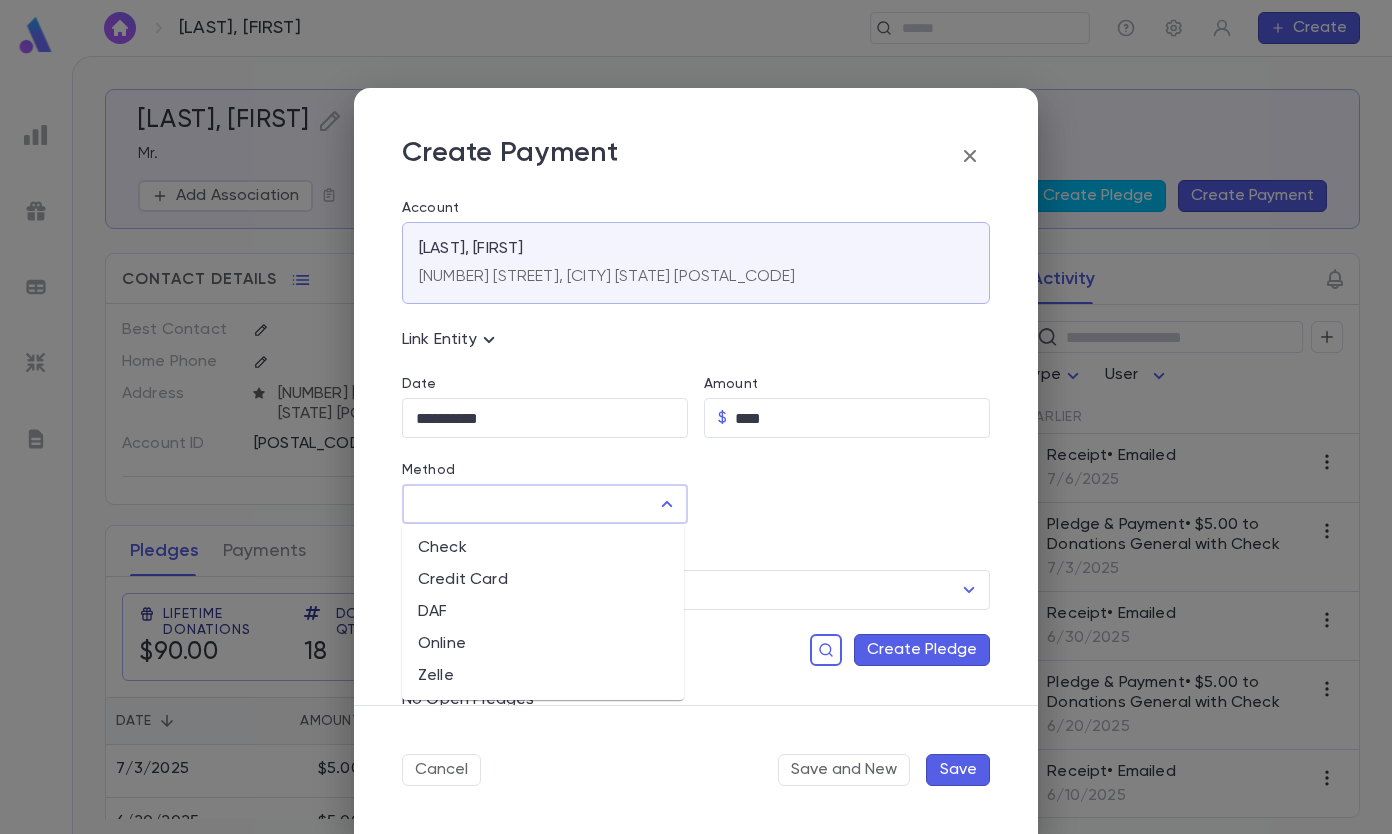 click on "Method" at bounding box center [530, 504] 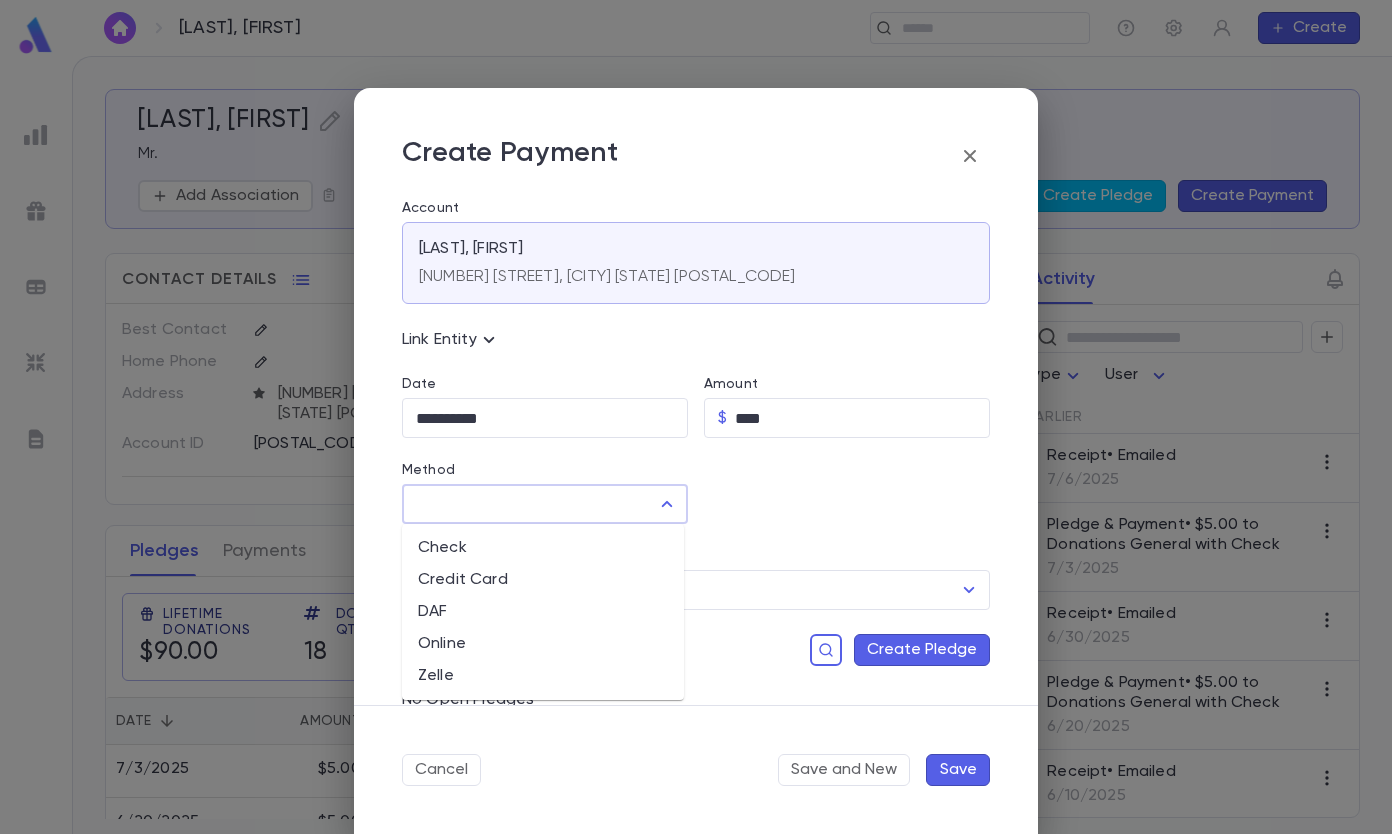 click on "Check" at bounding box center (543, 548) 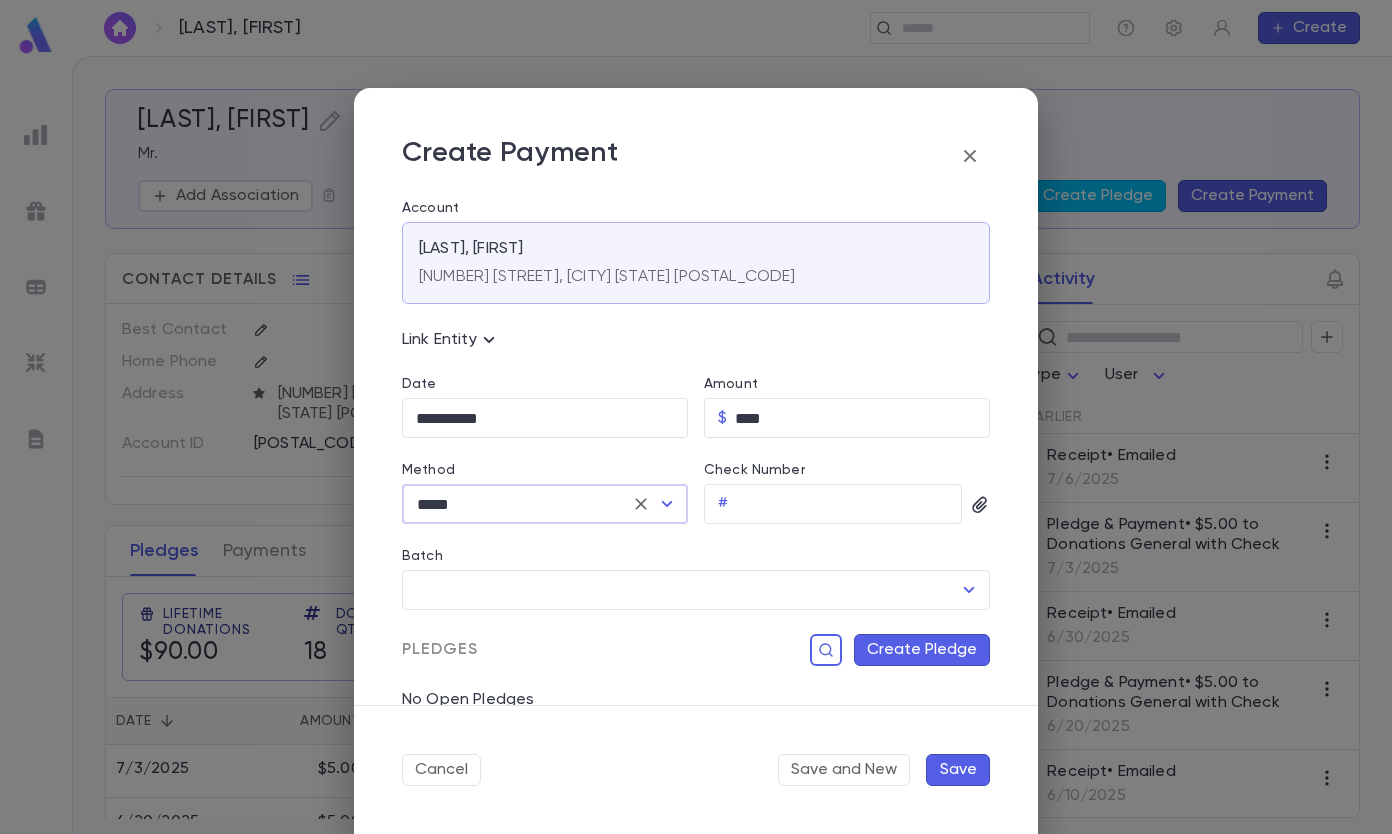 click on "Check Number" at bounding box center (849, 504) 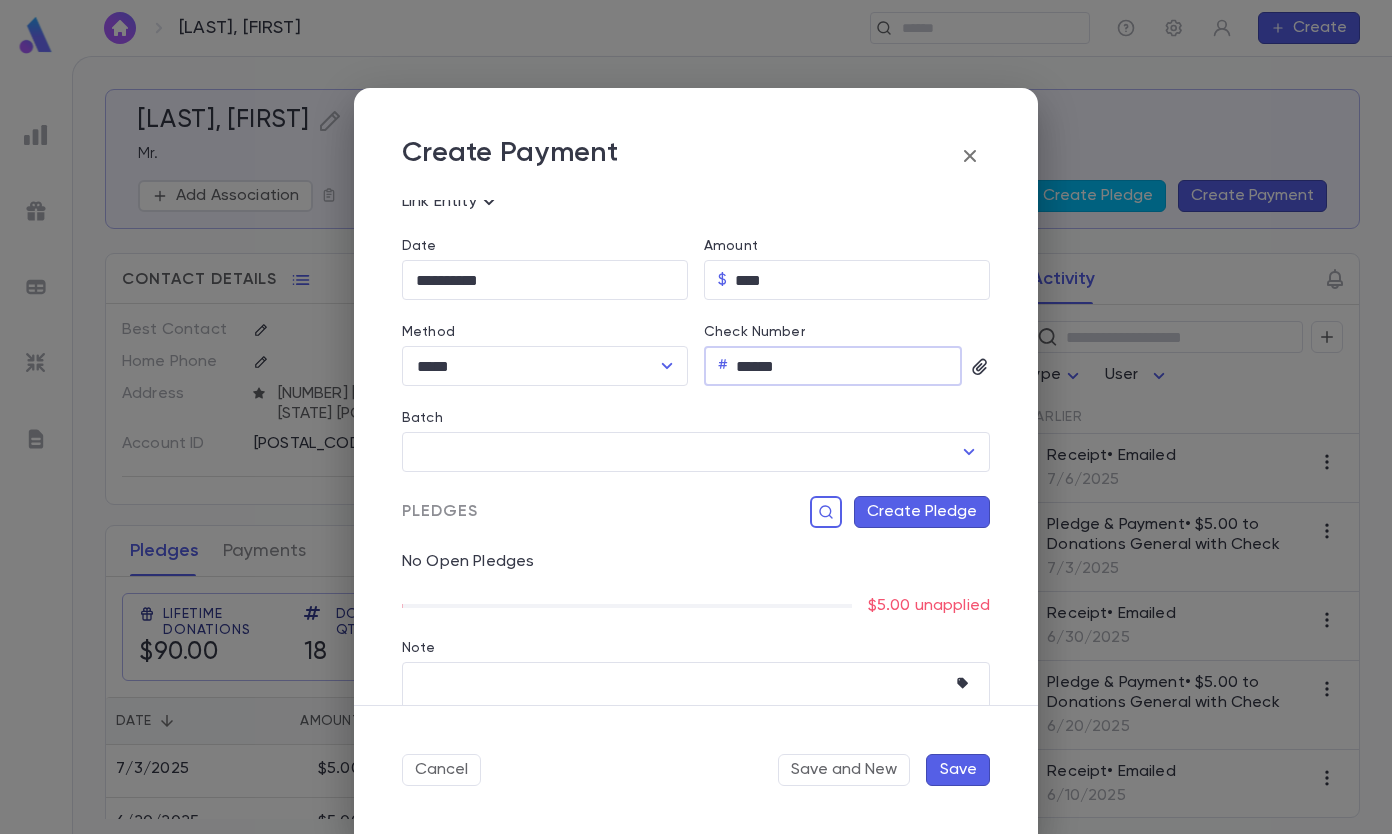 scroll, scrollTop: 204, scrollLeft: 0, axis: vertical 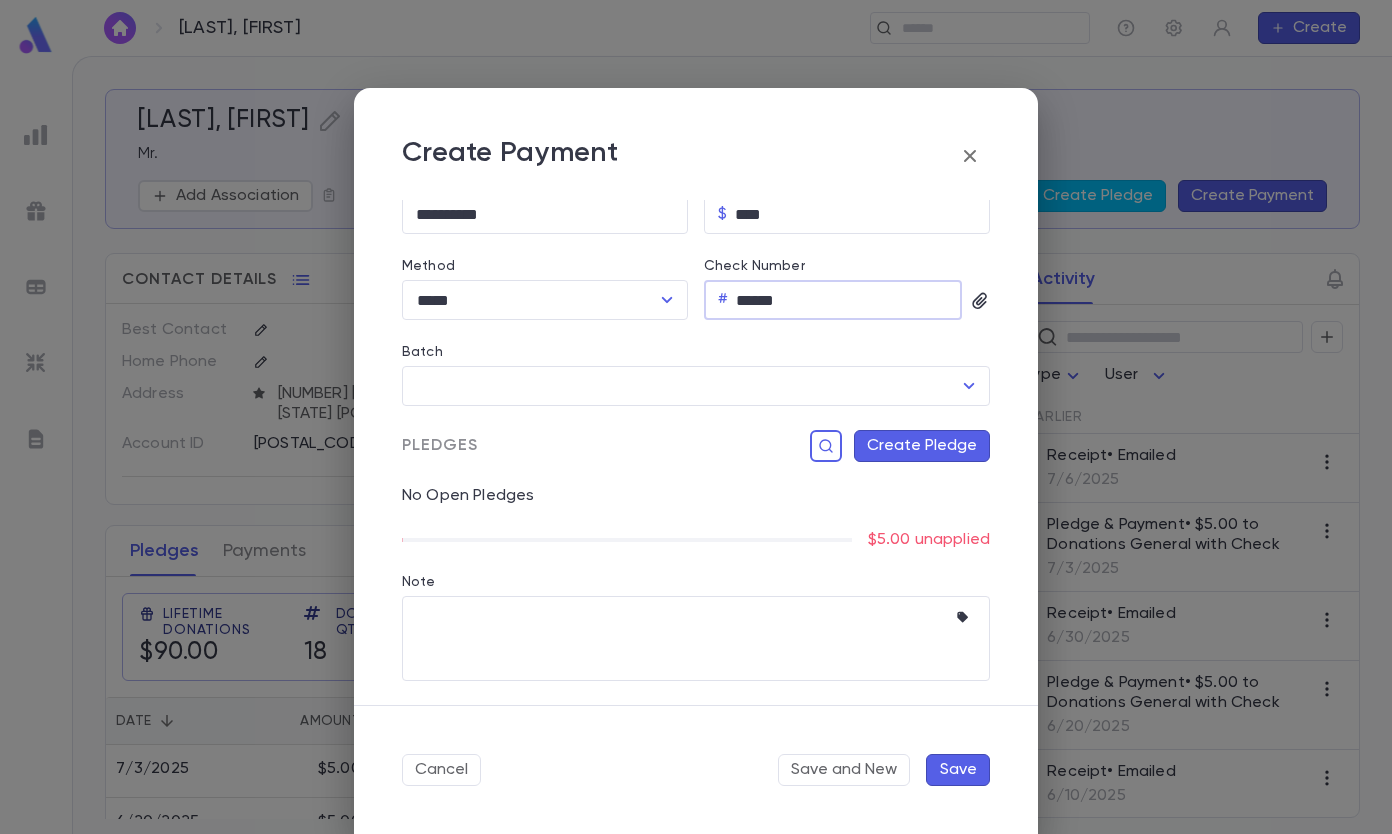 type on "******" 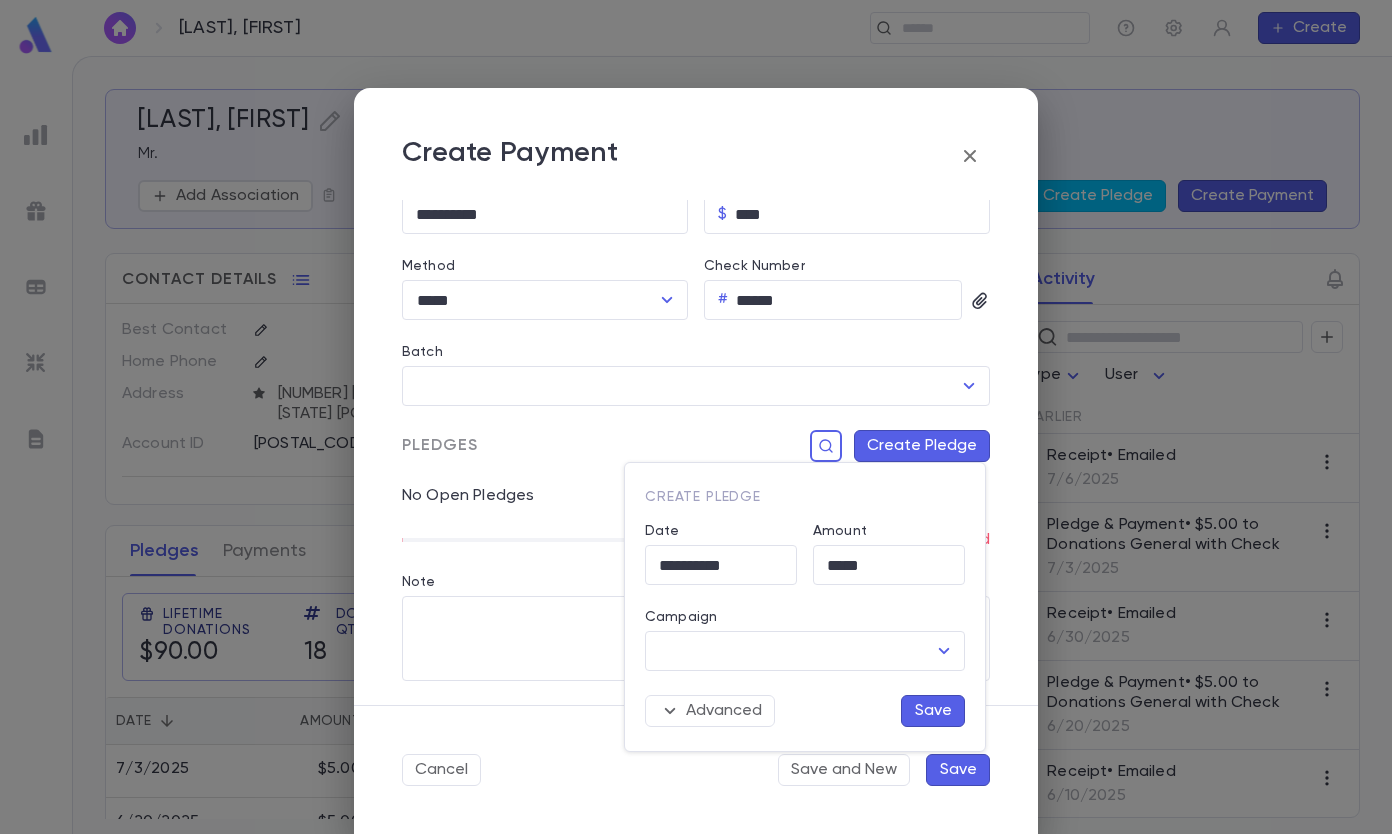 click on "Campaign" at bounding box center [790, 651] 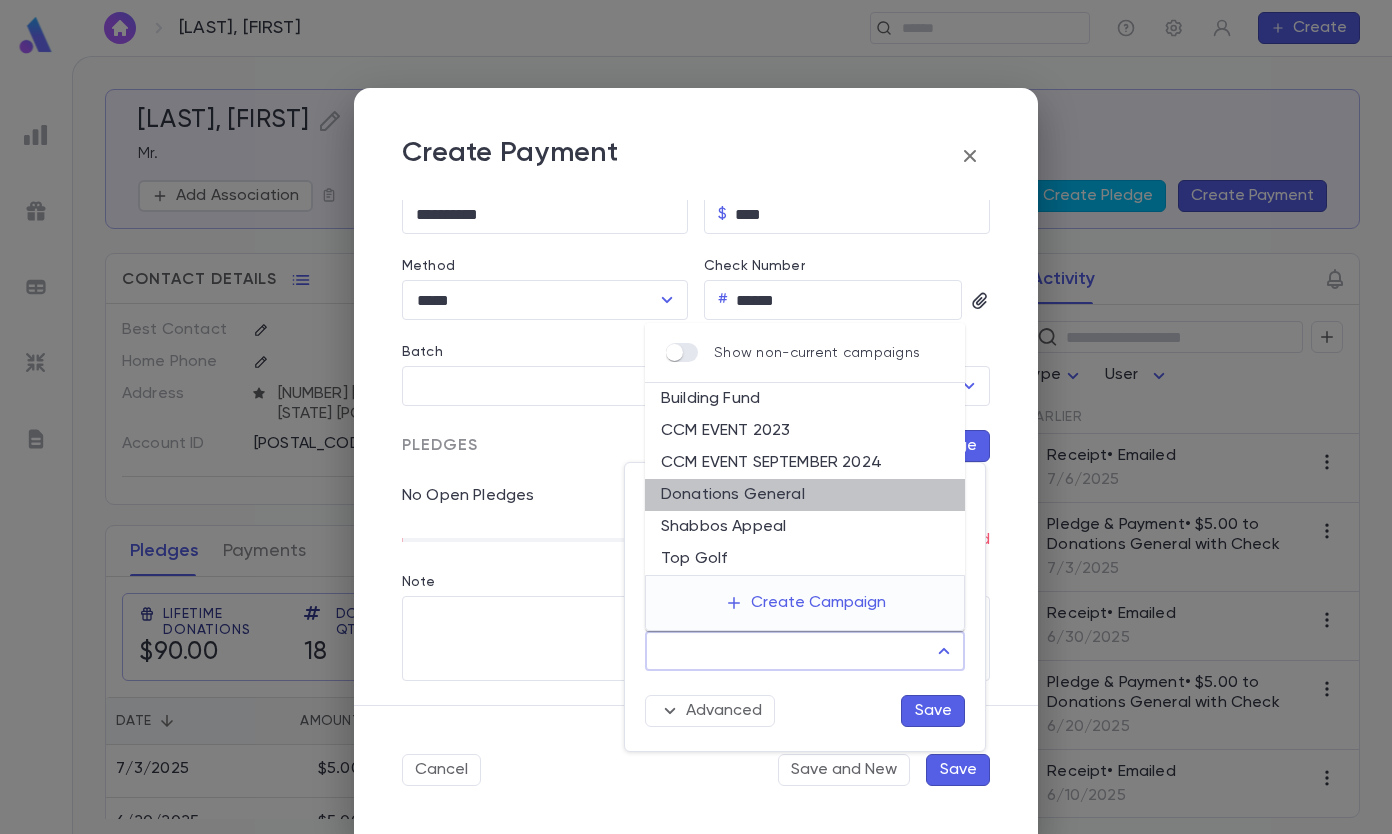 click on "Donations General" at bounding box center [805, 495] 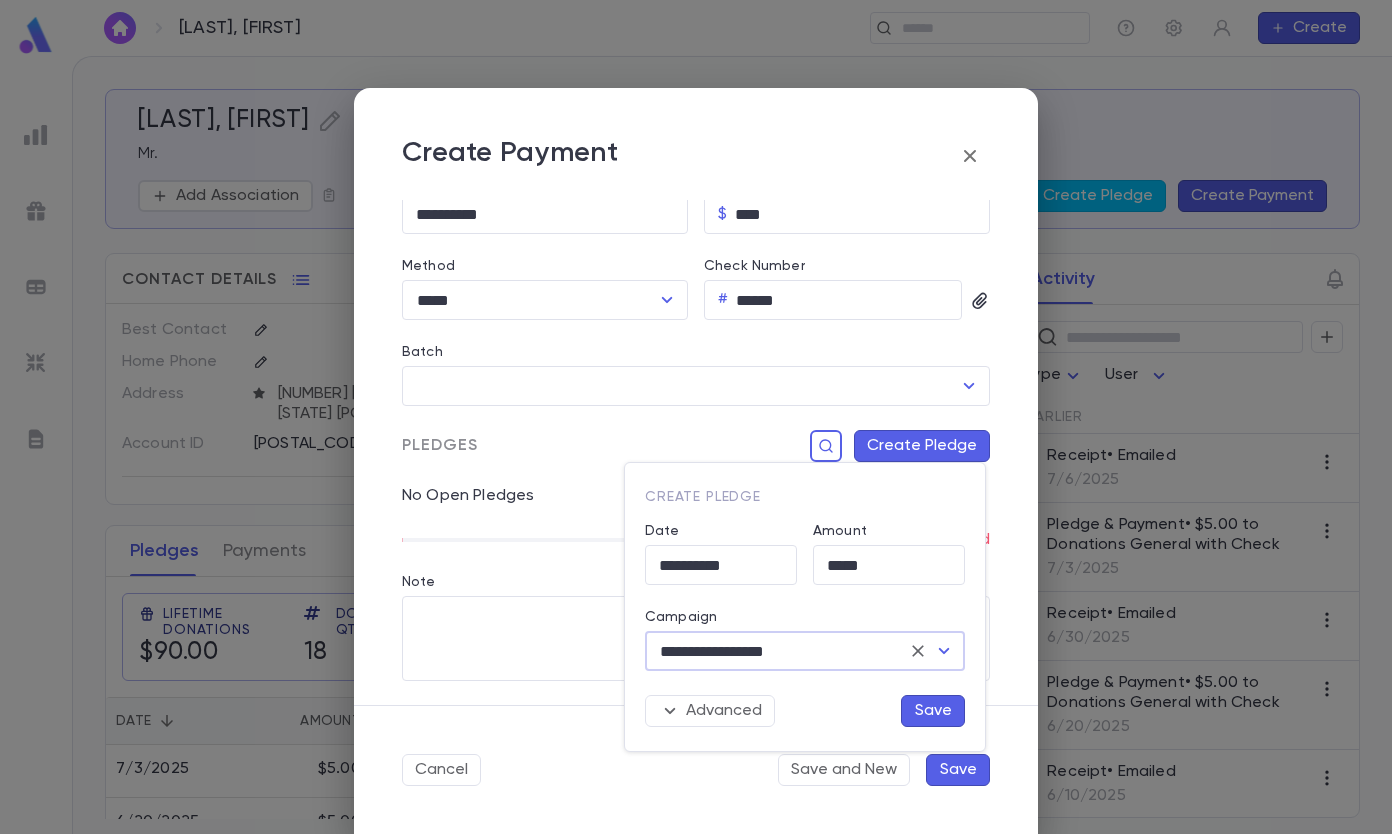 click on "Save" at bounding box center [933, 711] 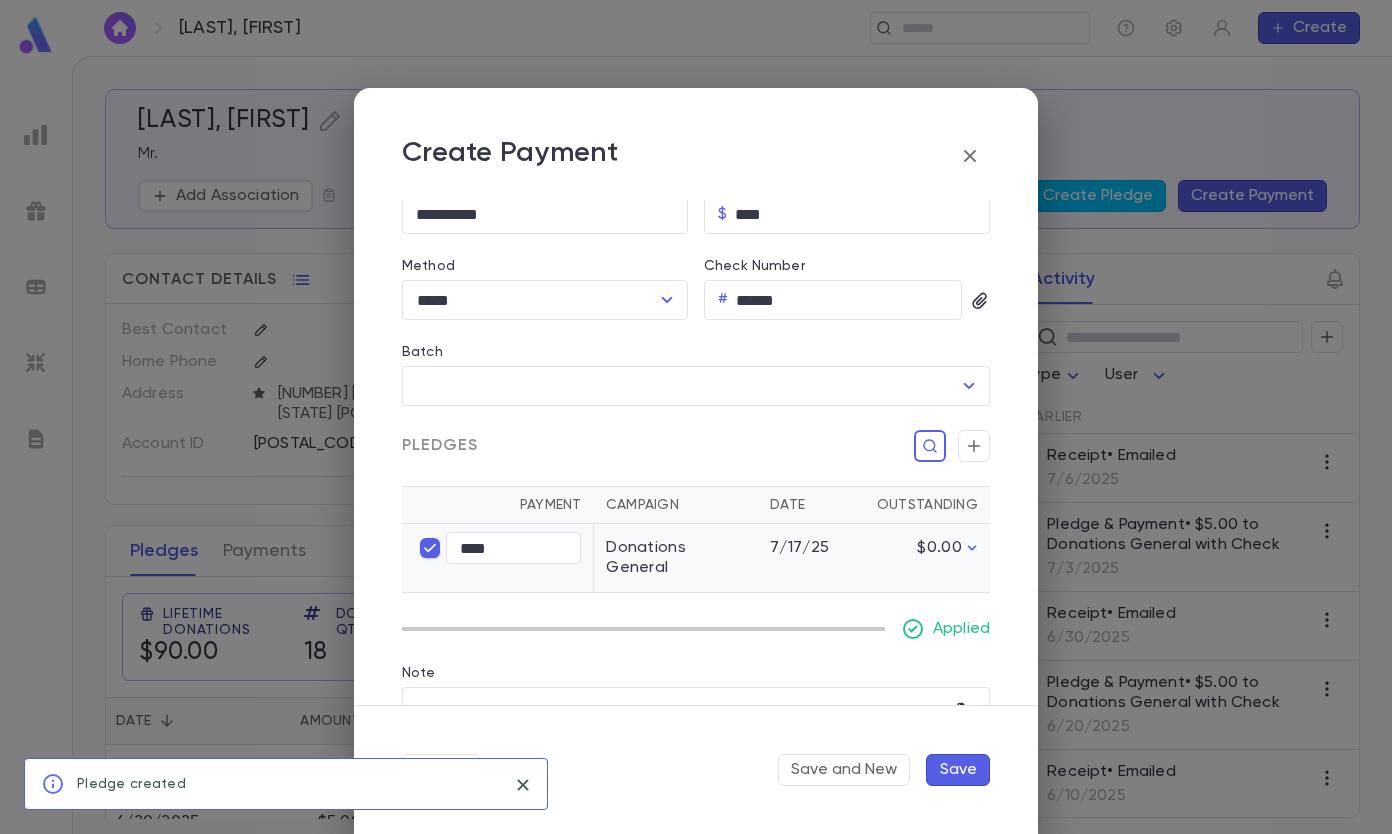 click on "Save" at bounding box center (958, 770) 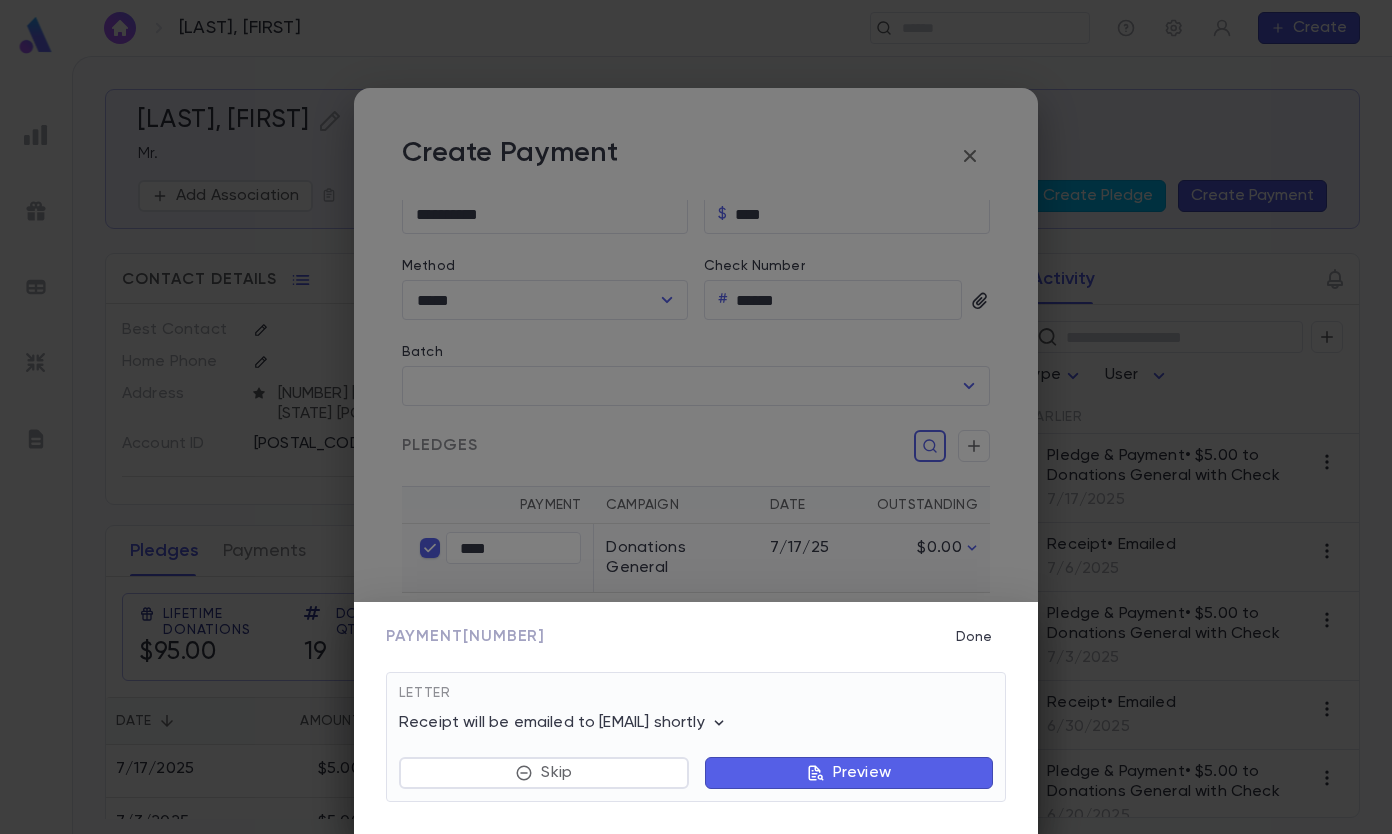 click on "Done" at bounding box center (974, 637) 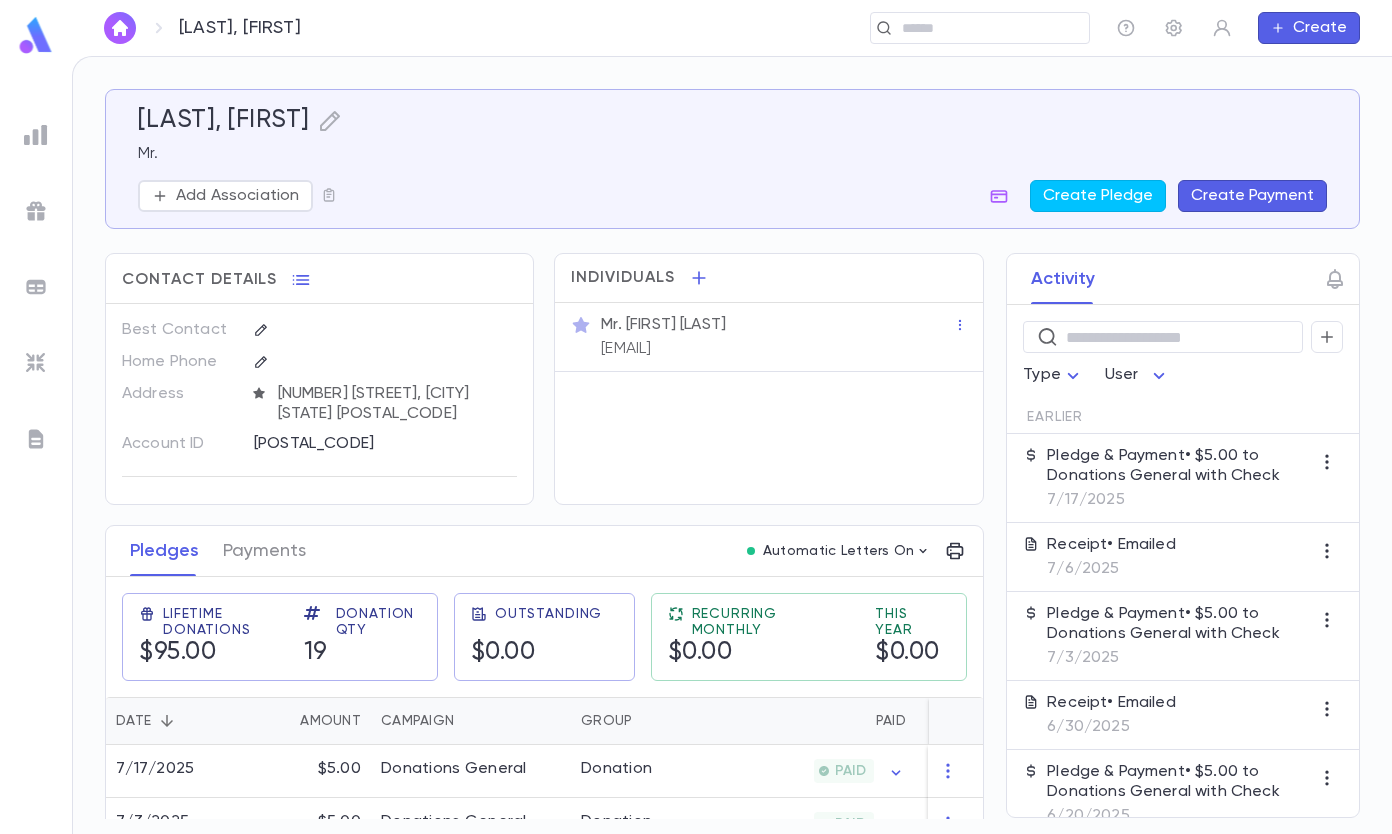 click at bounding box center (973, 28) 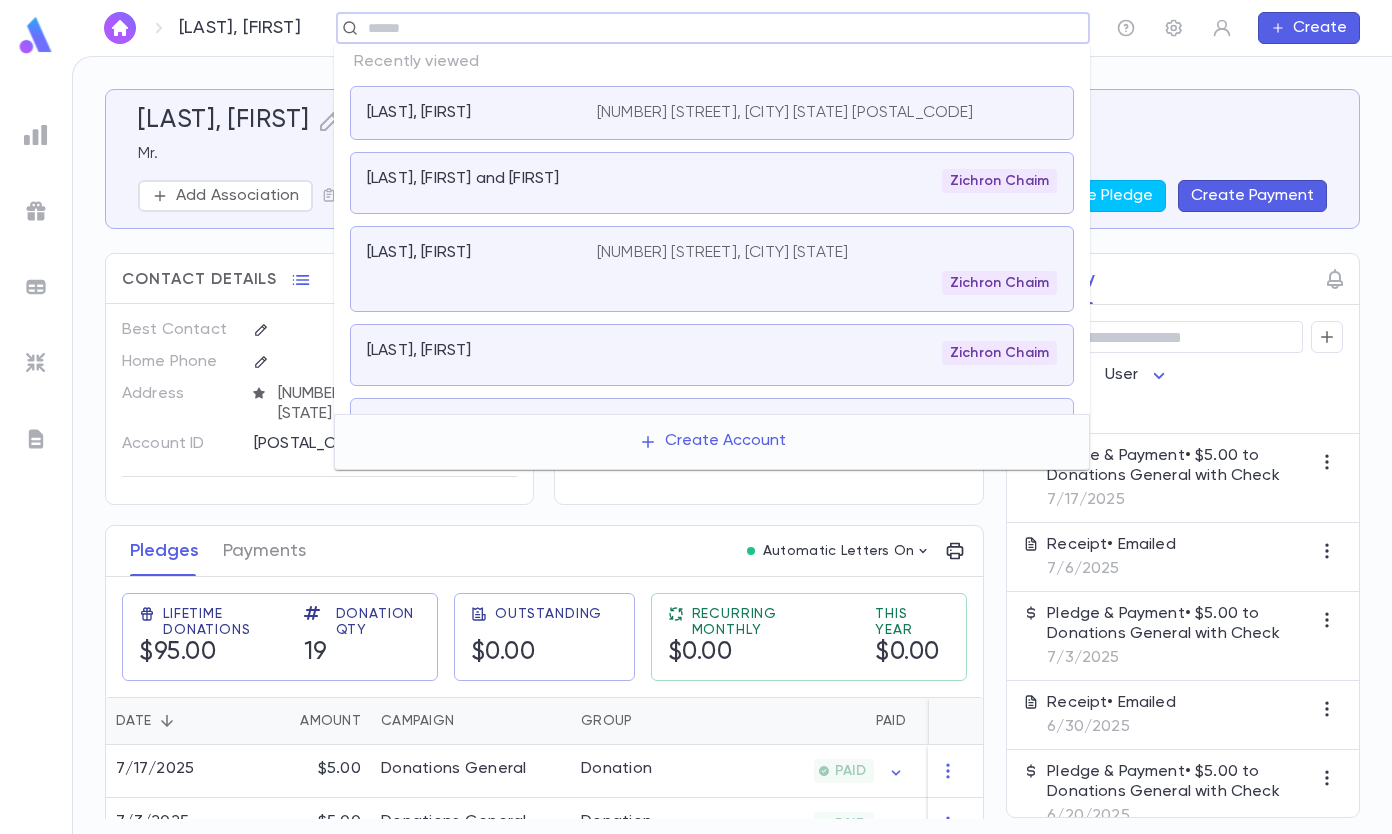 type on "*" 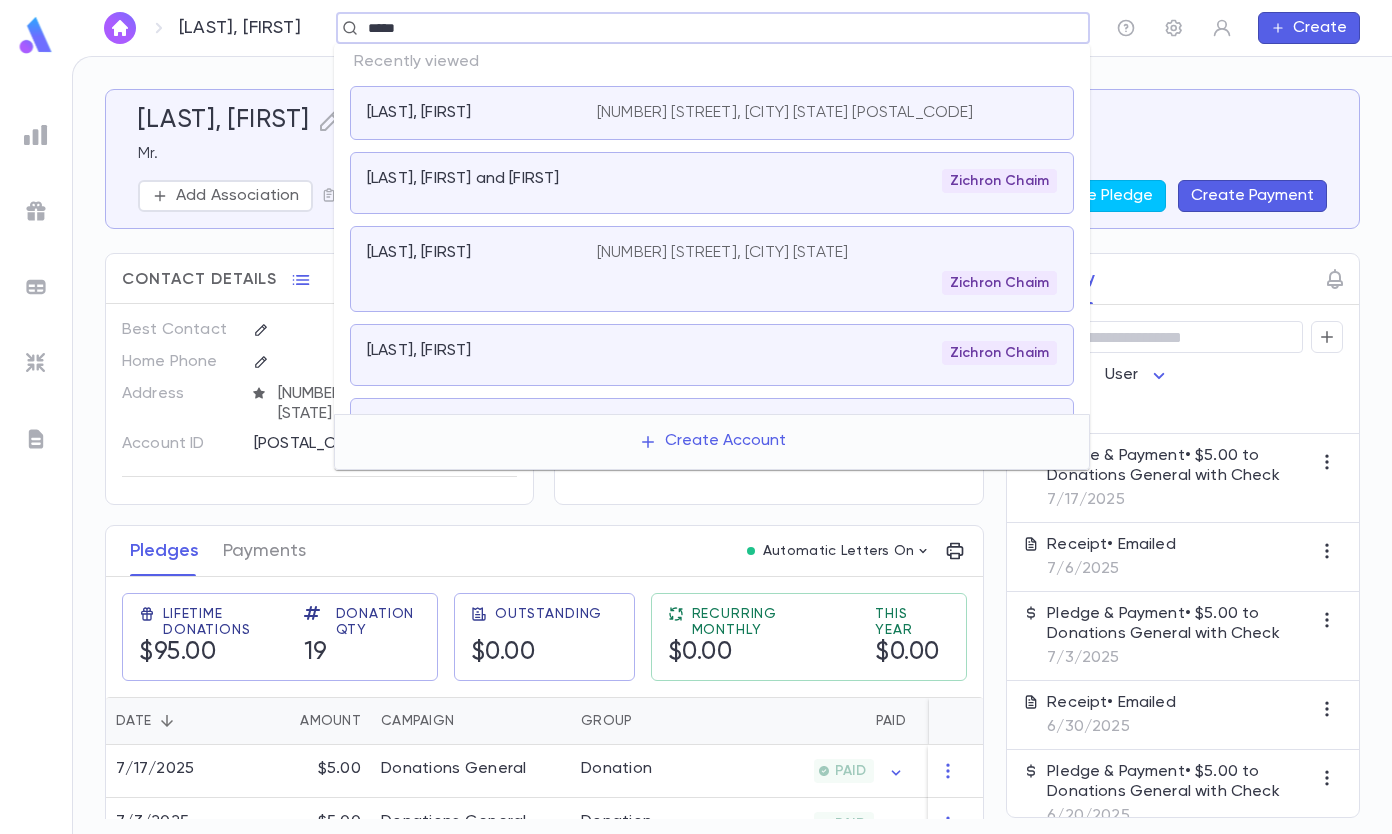 type on "*****" 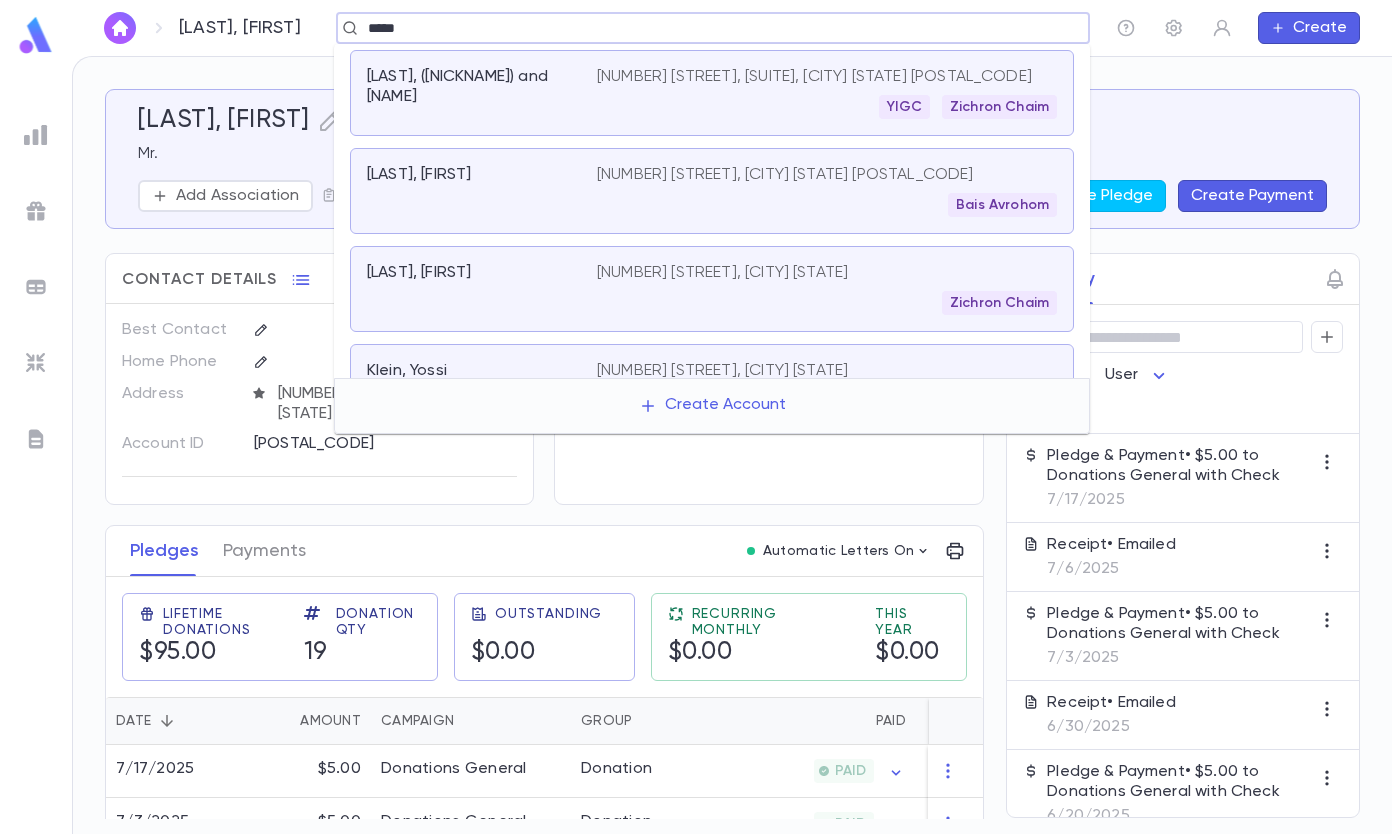 click on "[LAST], [FIRST]" at bounding box center [482, 289] 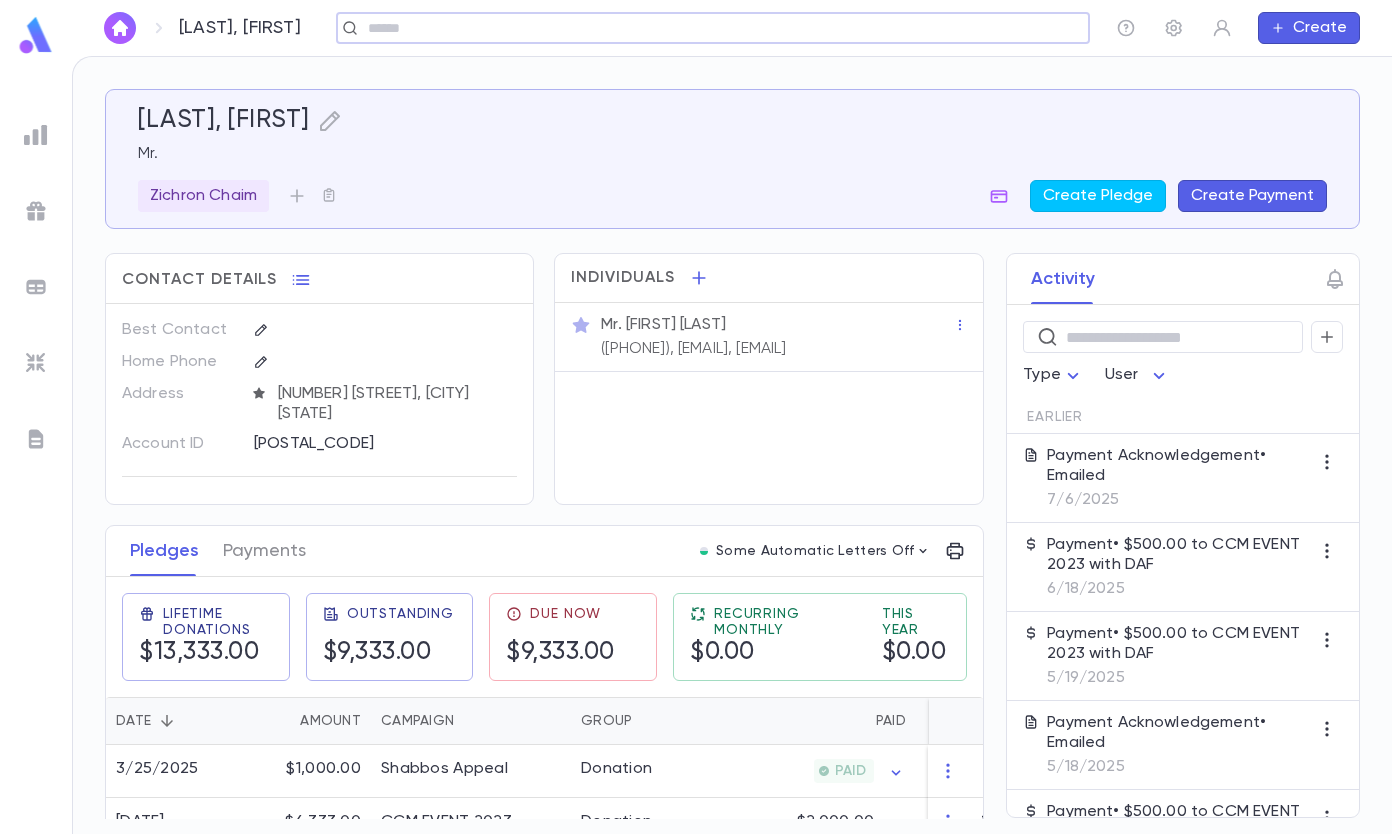 click on "Create Payment" at bounding box center [1252, 196] 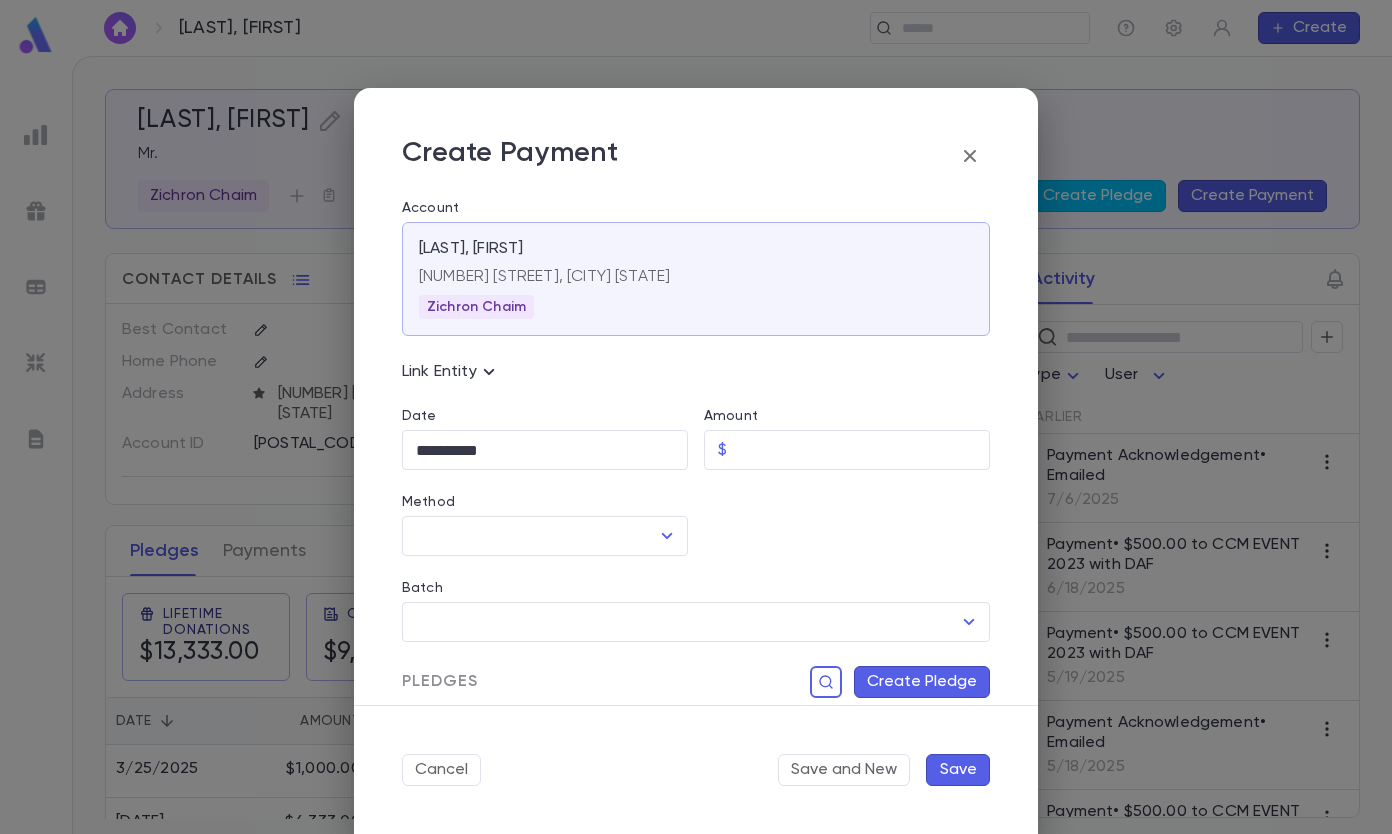 click on "Amount" at bounding box center (862, 450) 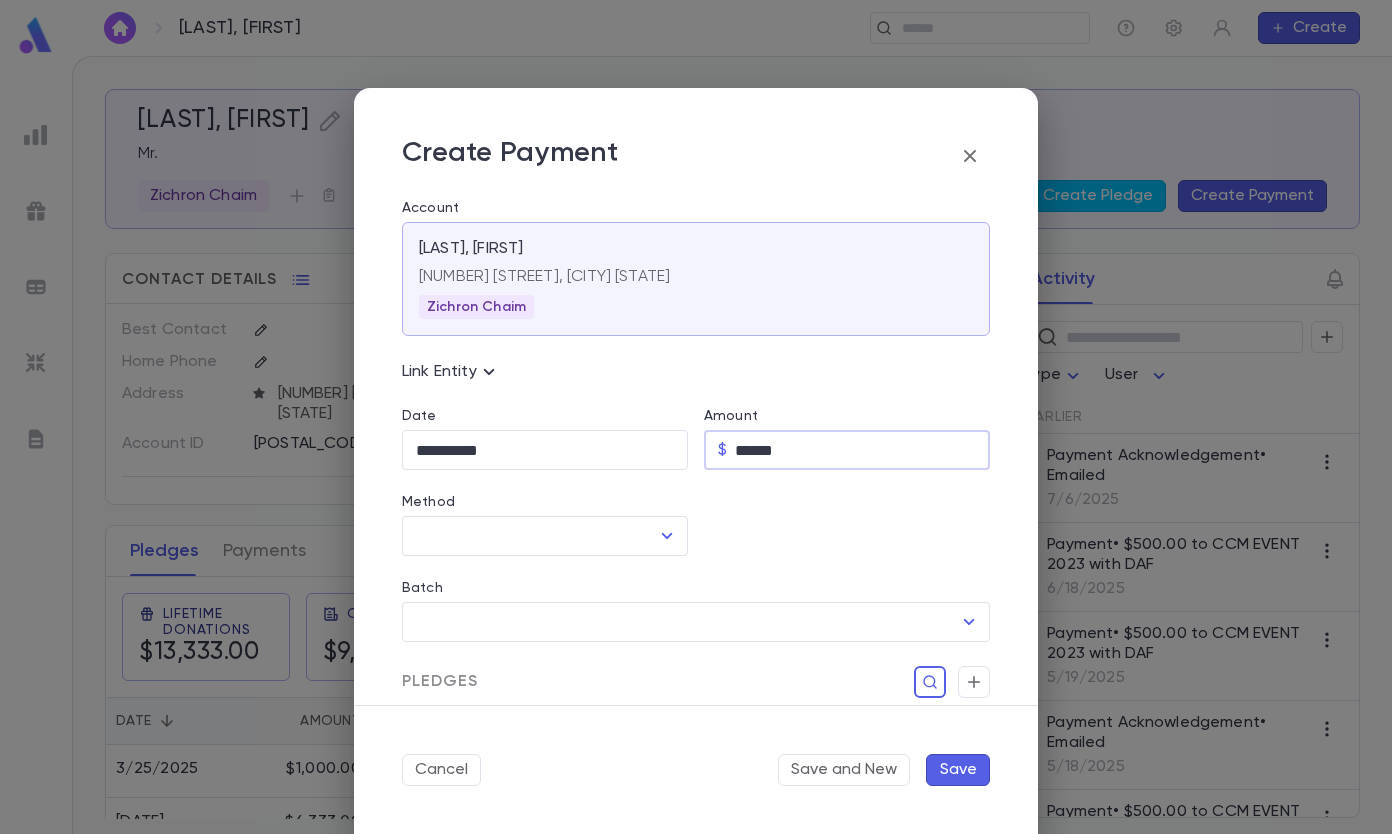 type on "******" 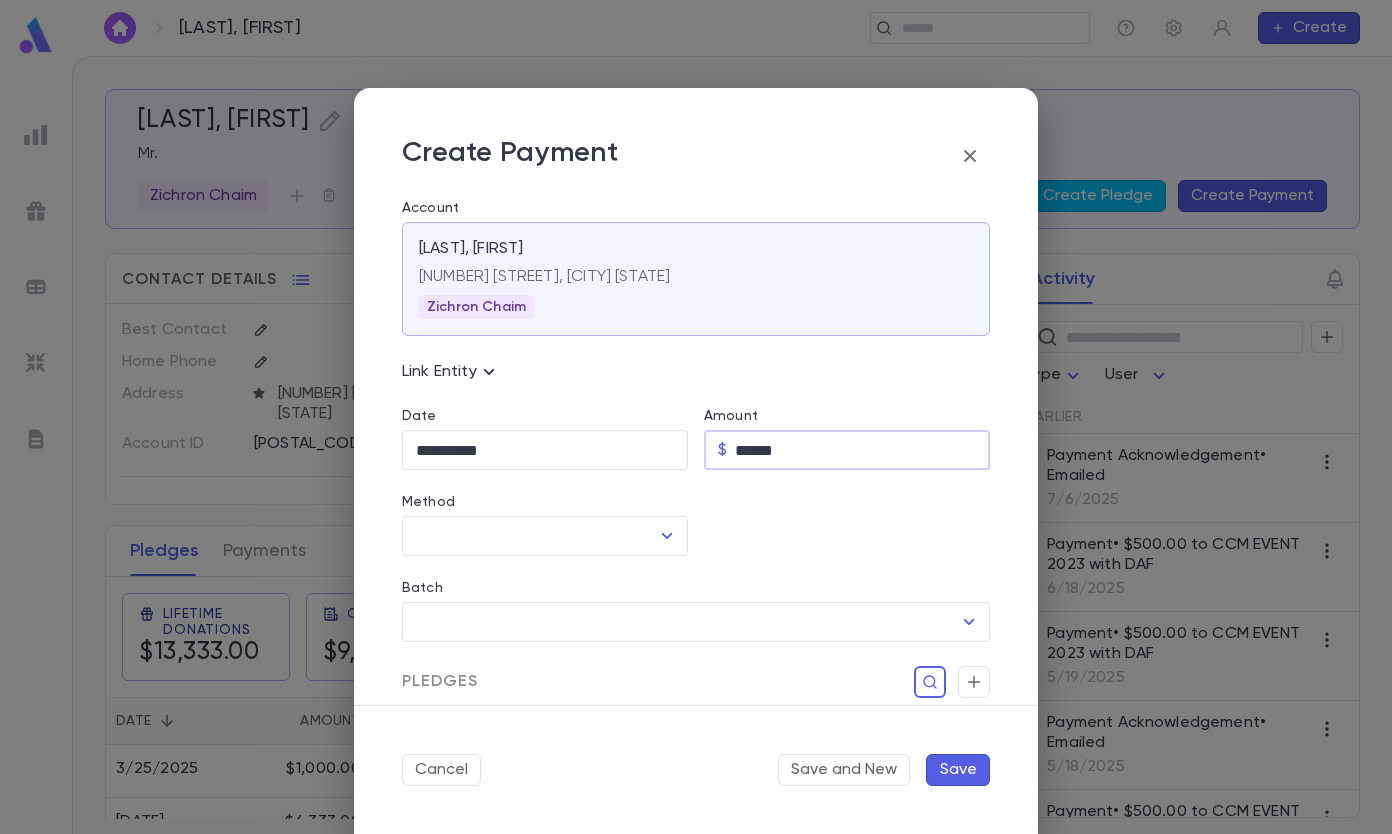click on "**********" at bounding box center [545, 450] 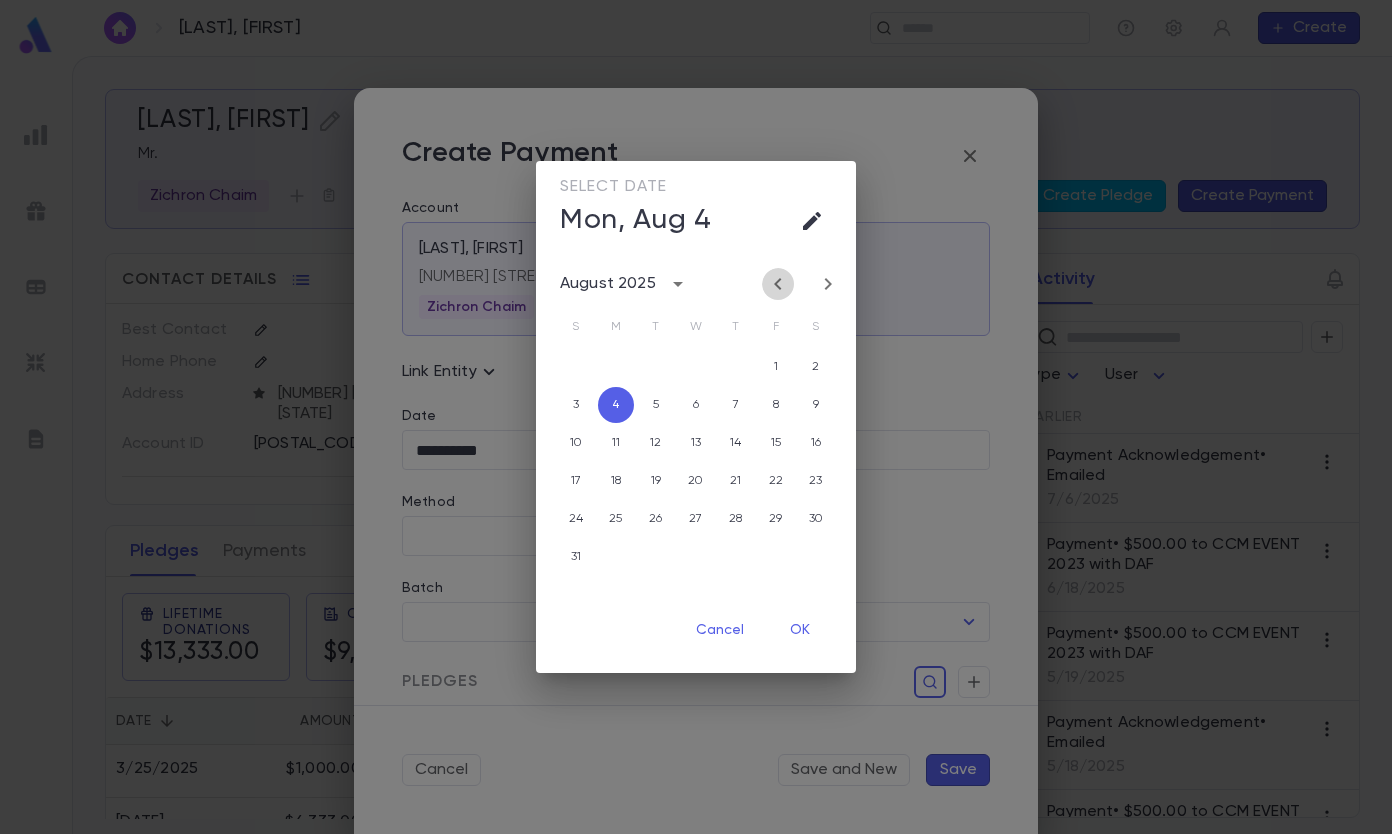 click 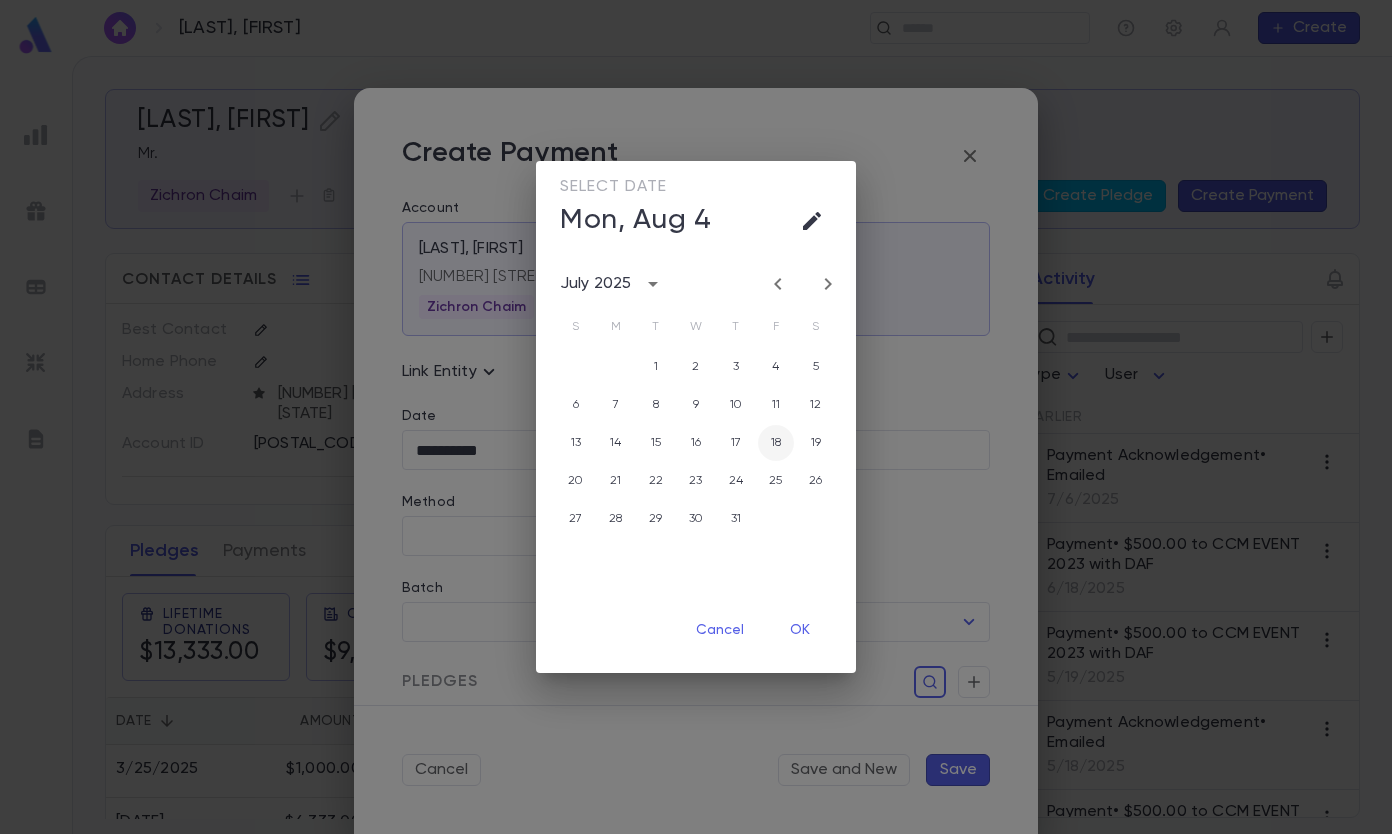 click on "18" at bounding box center (776, 443) 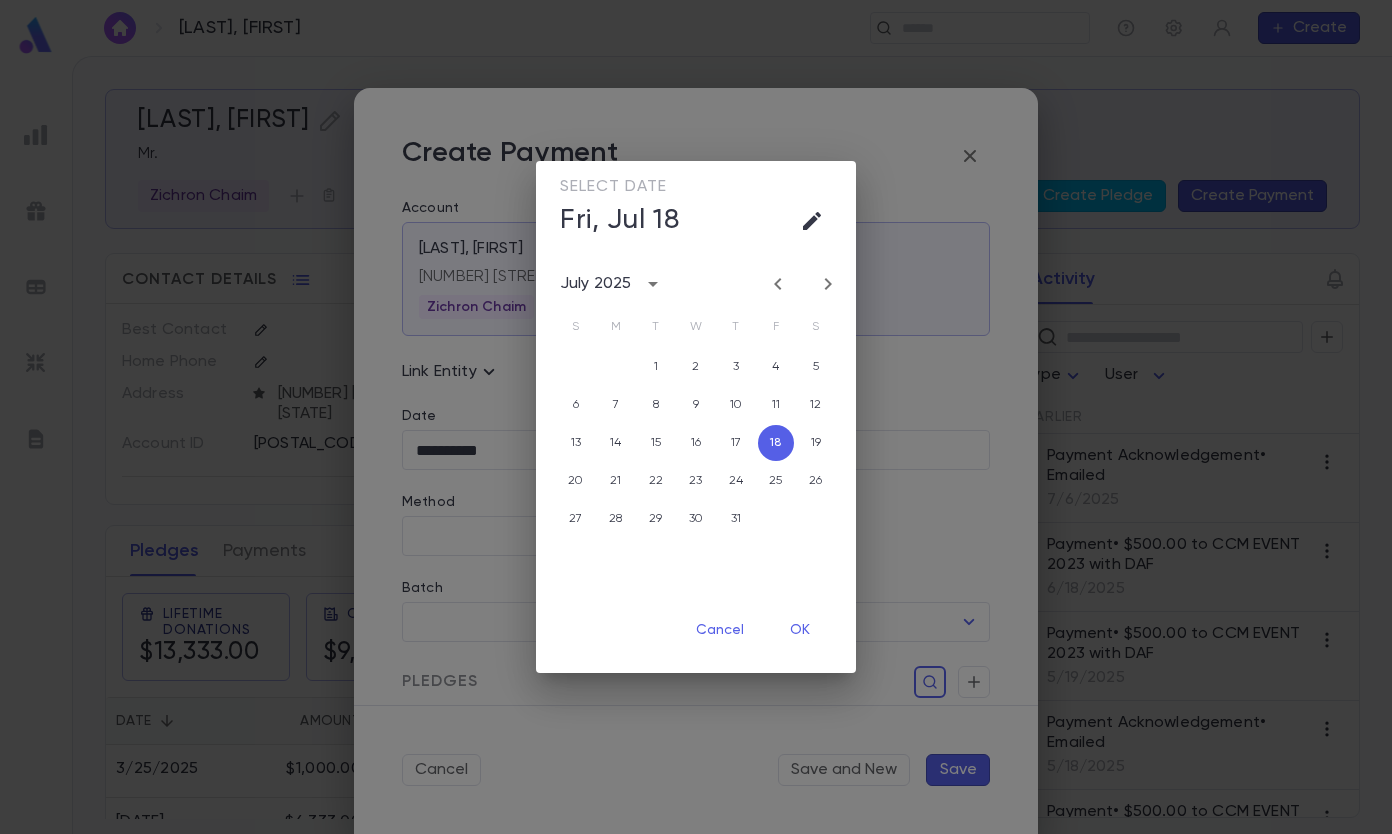 click on "OK" at bounding box center (800, 630) 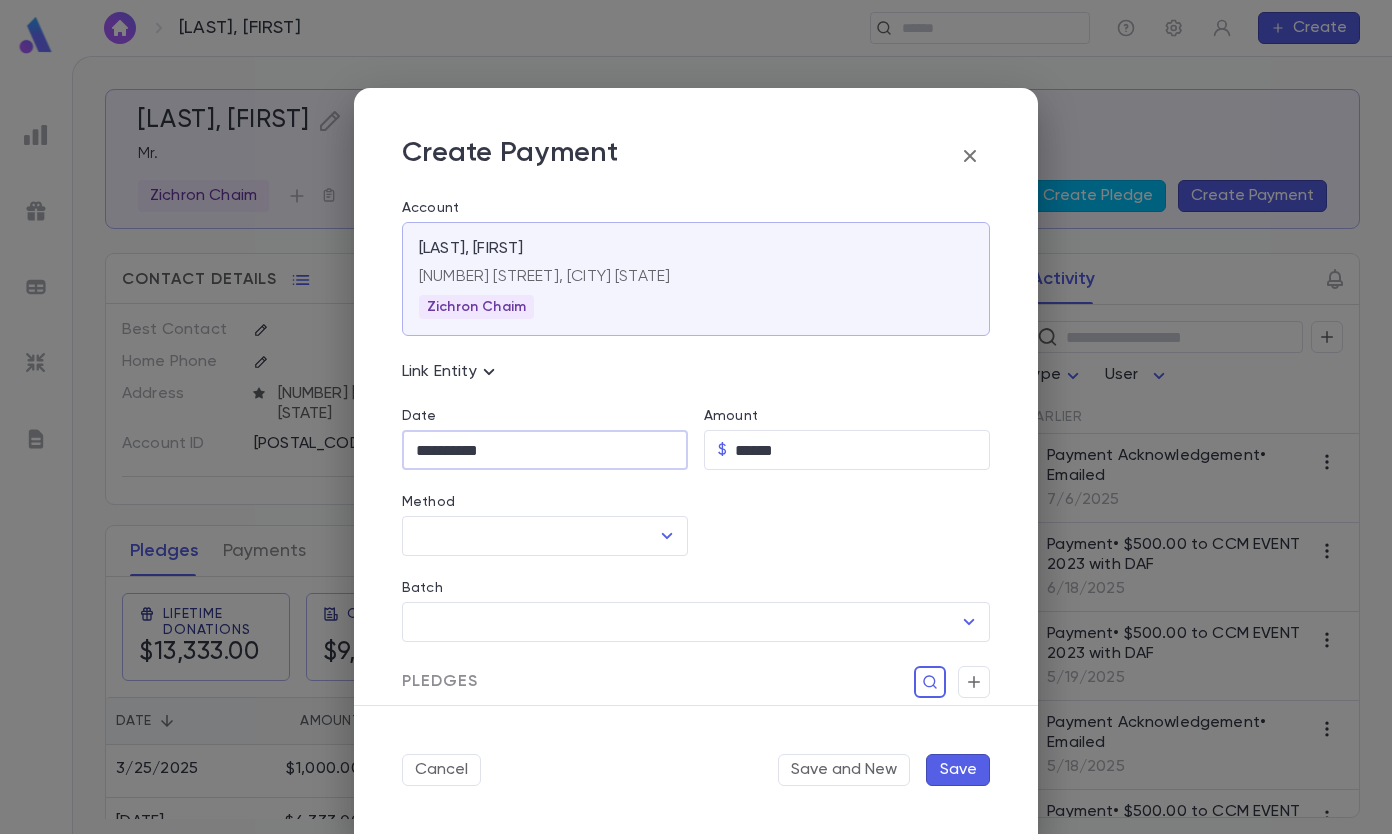 click on "Method" at bounding box center [530, 536] 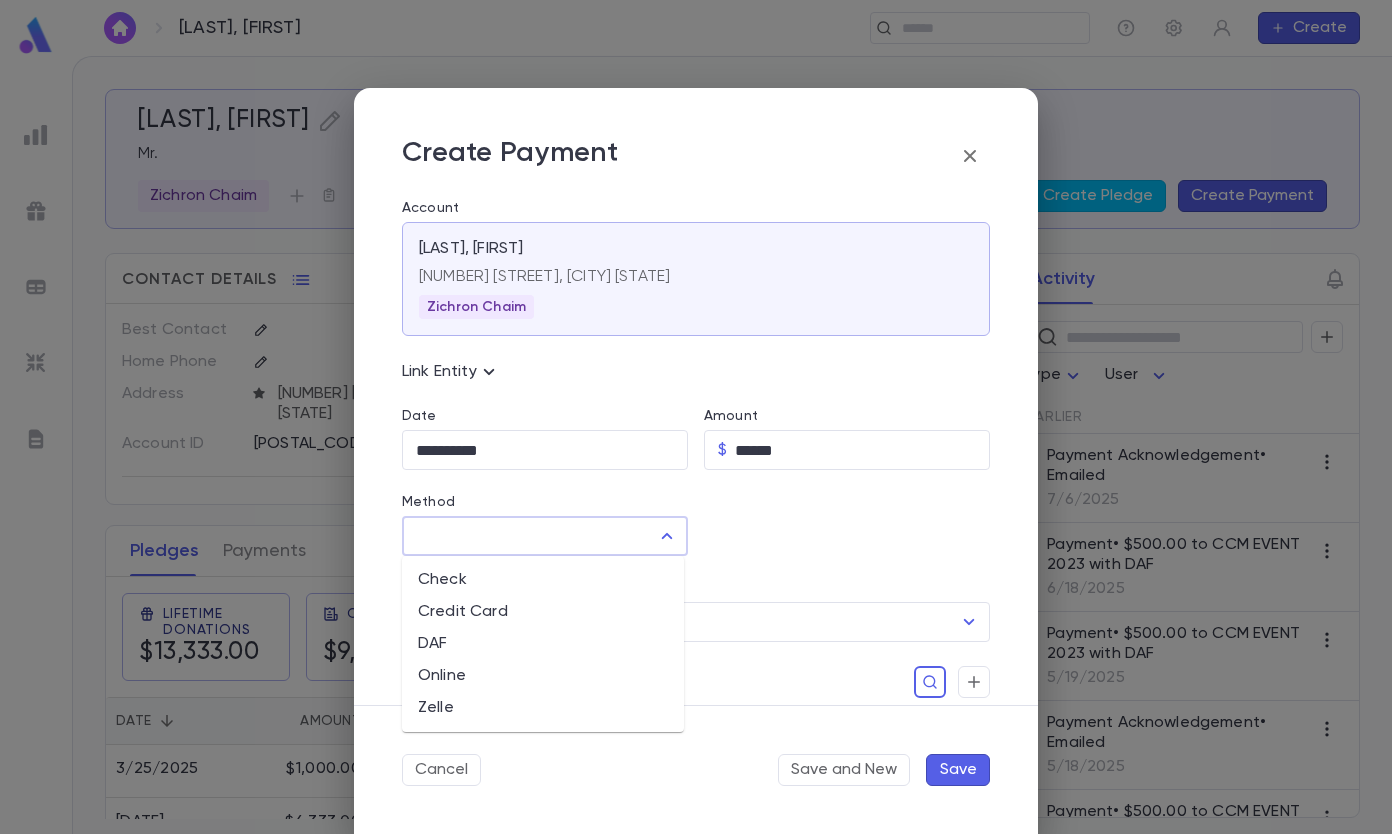 click on "DAF" at bounding box center (543, 644) 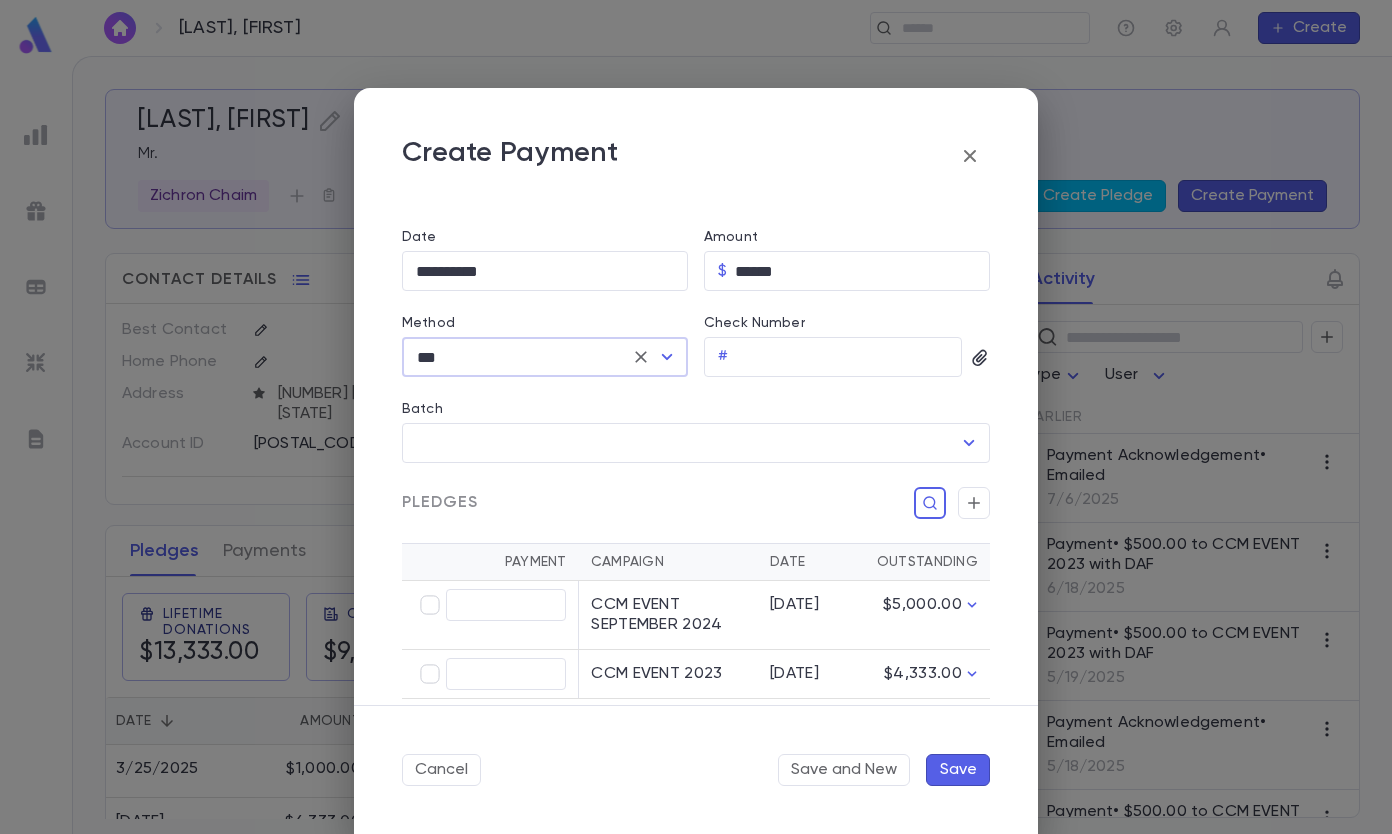 scroll, scrollTop: 173, scrollLeft: 0, axis: vertical 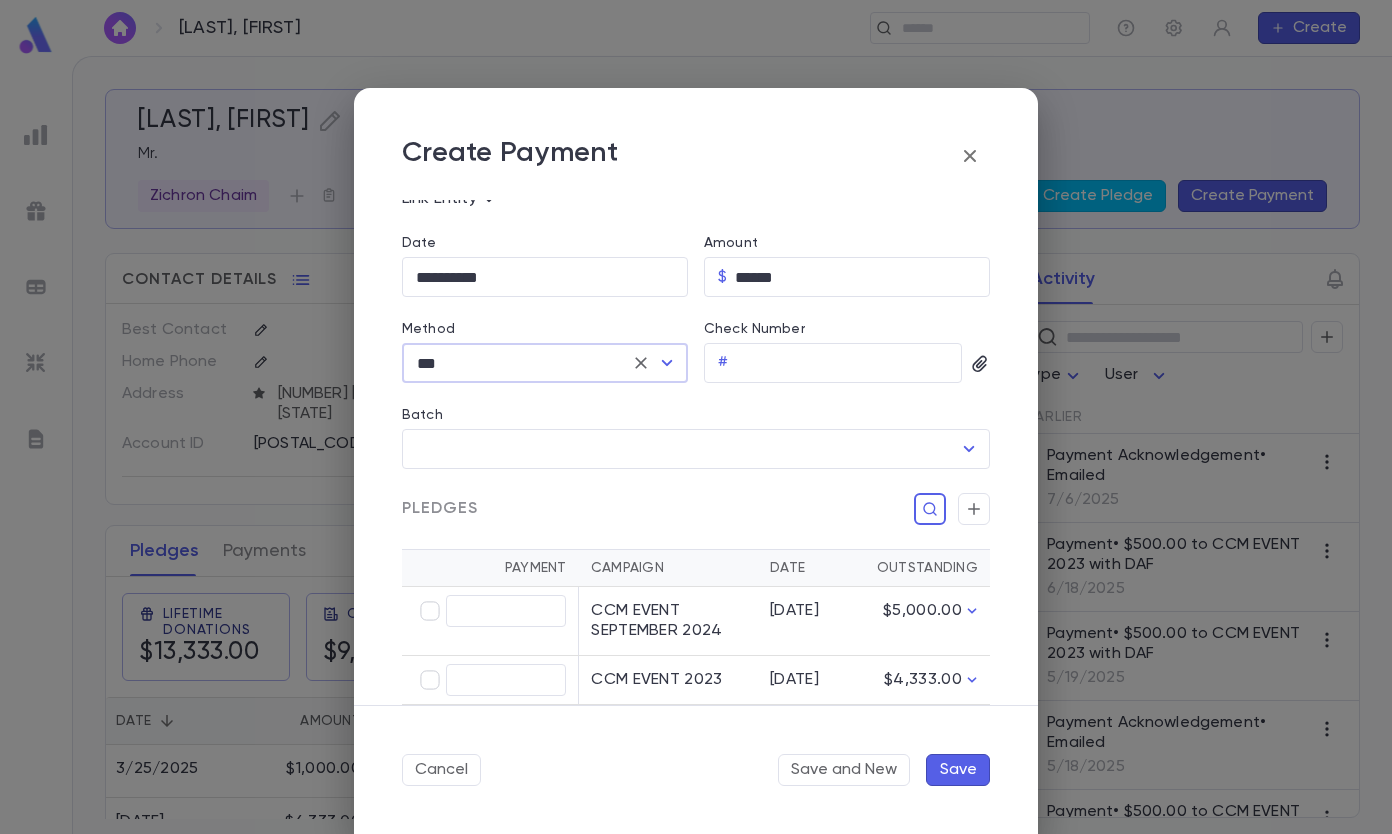 click on "Check Number" at bounding box center [849, 363] 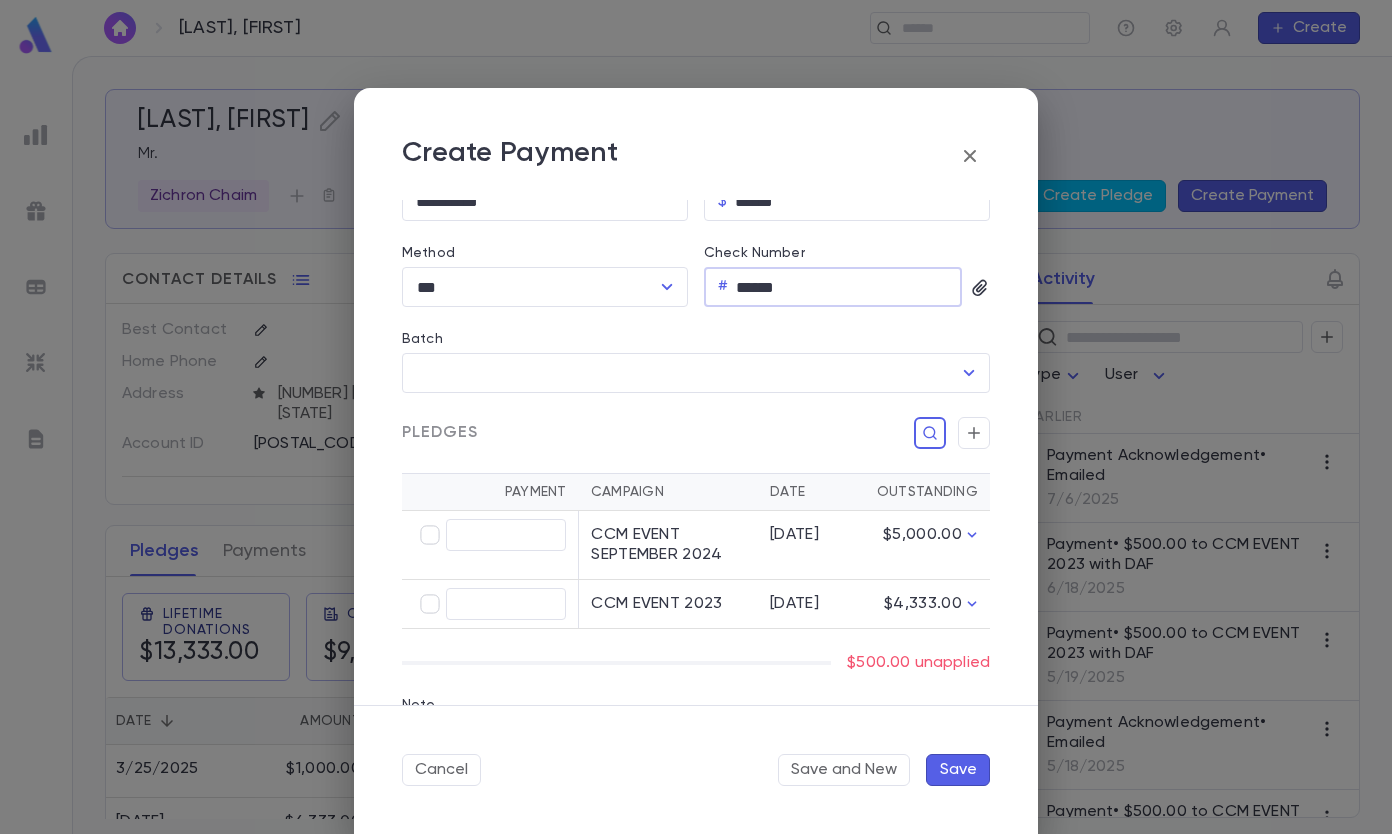 scroll, scrollTop: 273, scrollLeft: 0, axis: vertical 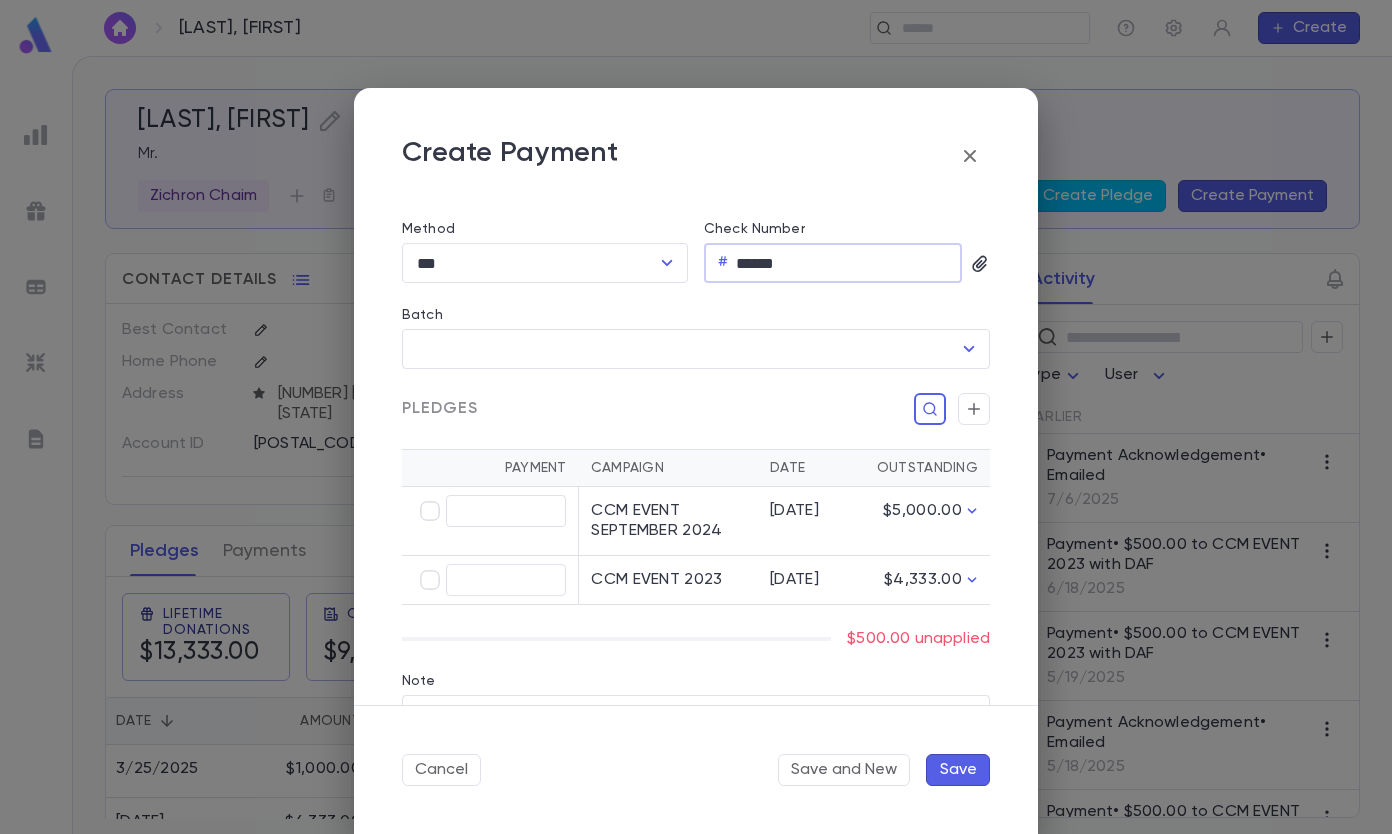 type on "******" 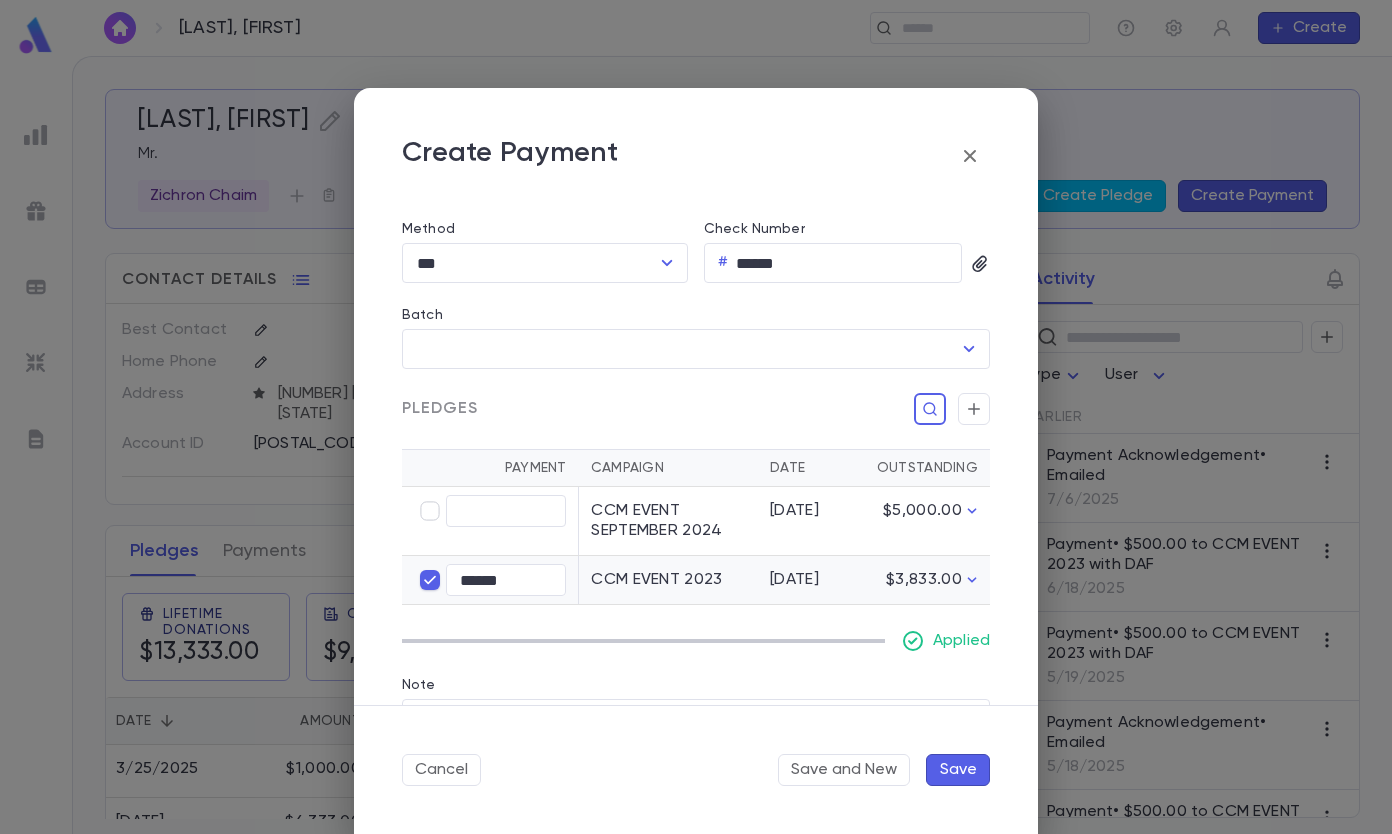 click on "Save" at bounding box center [958, 770] 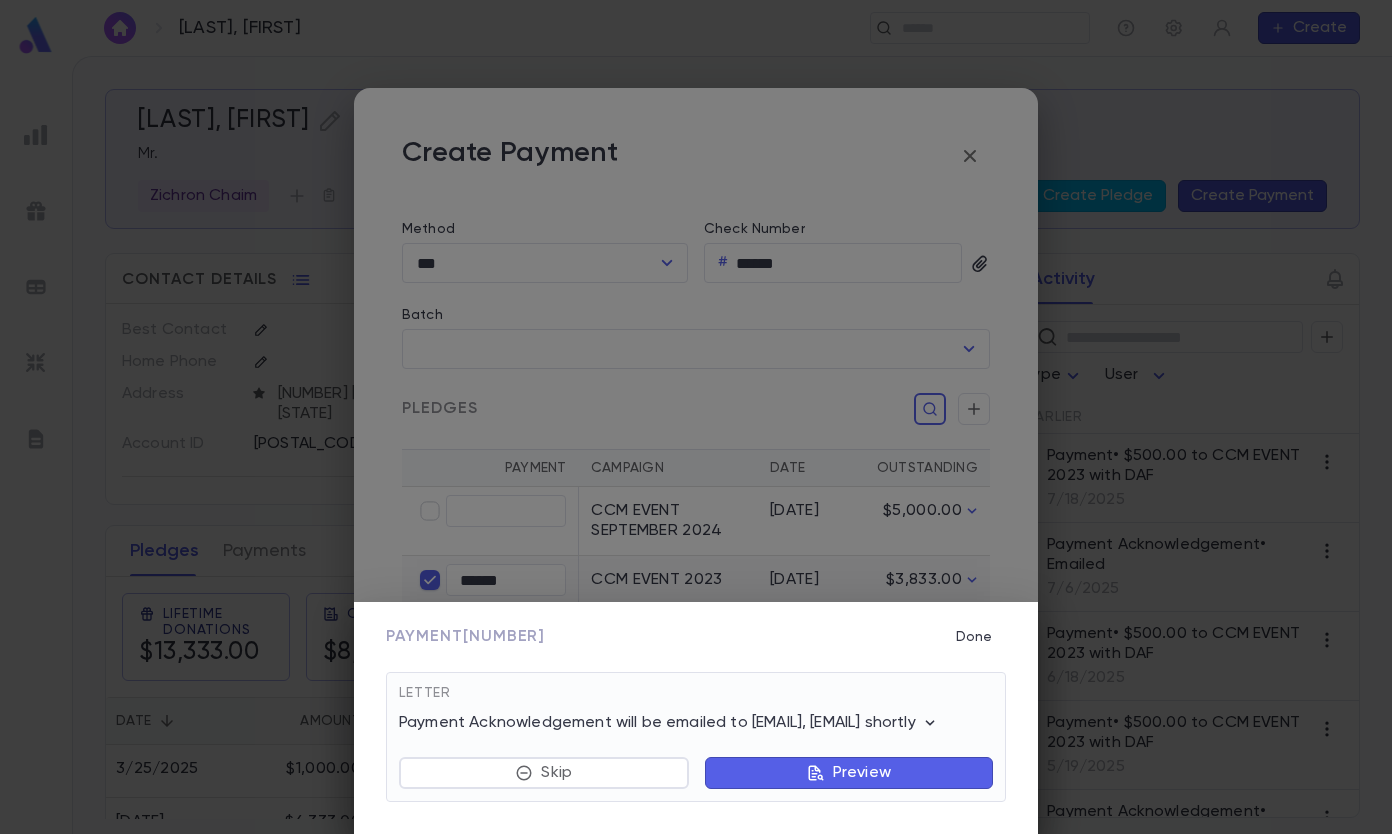 click on "Done" at bounding box center (974, 637) 